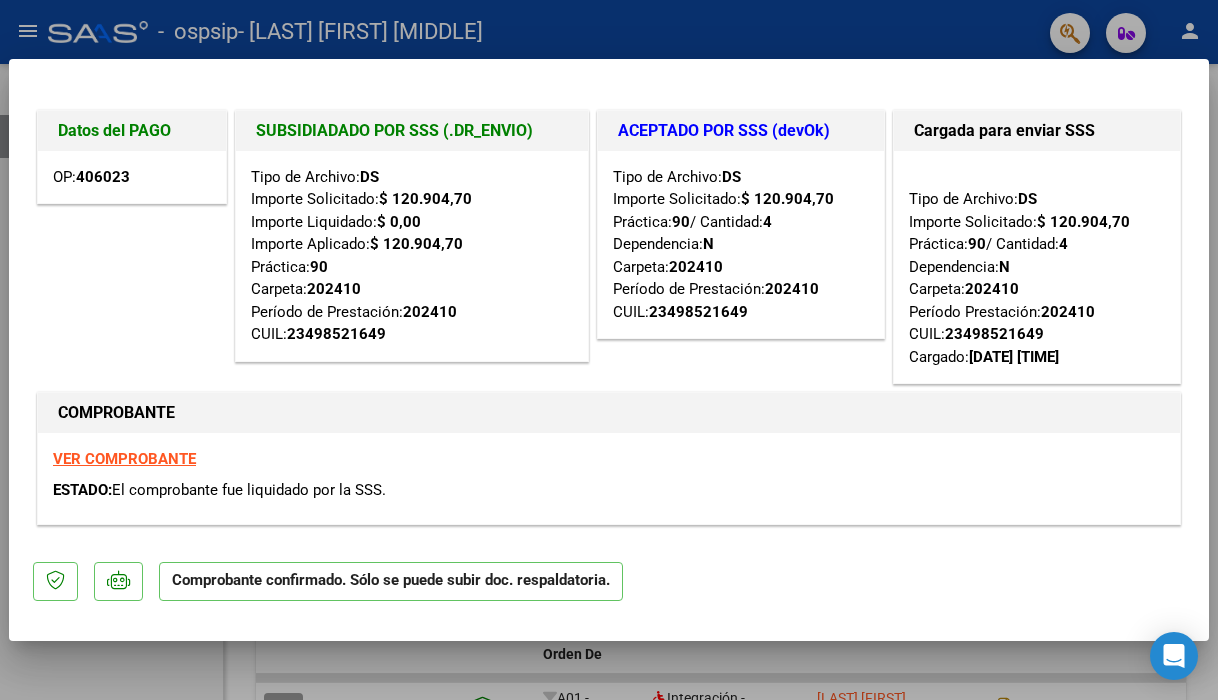 scroll, scrollTop: 0, scrollLeft: 0, axis: both 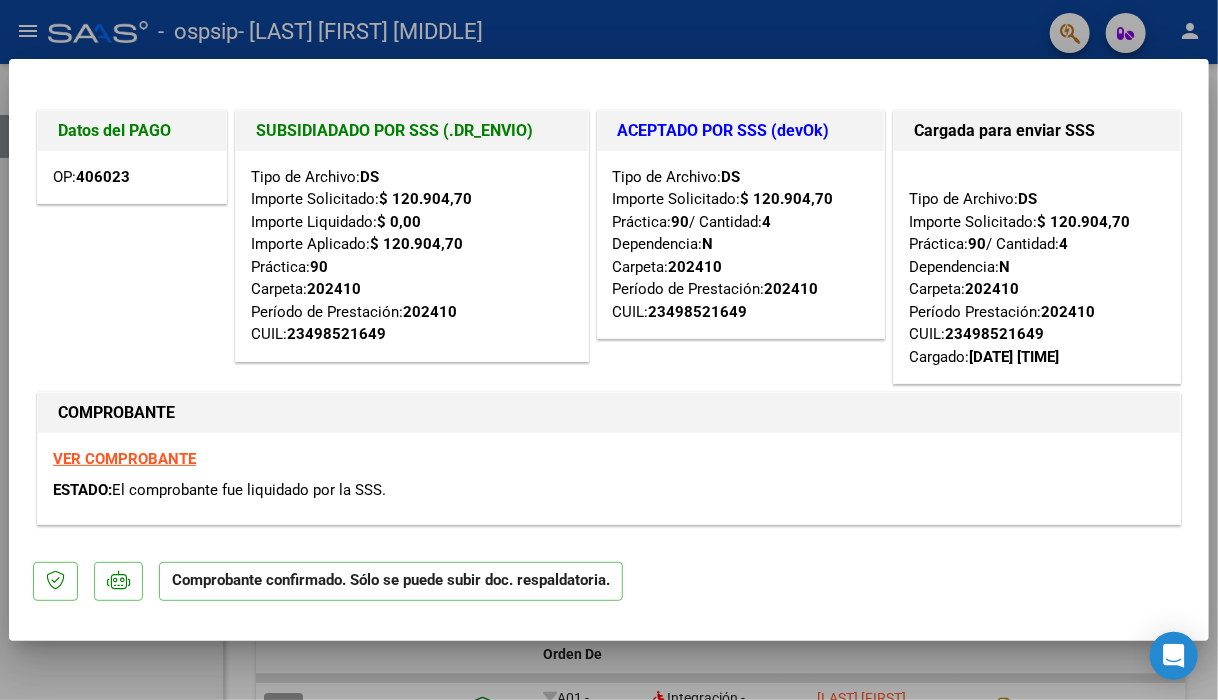 click at bounding box center (609, 350) 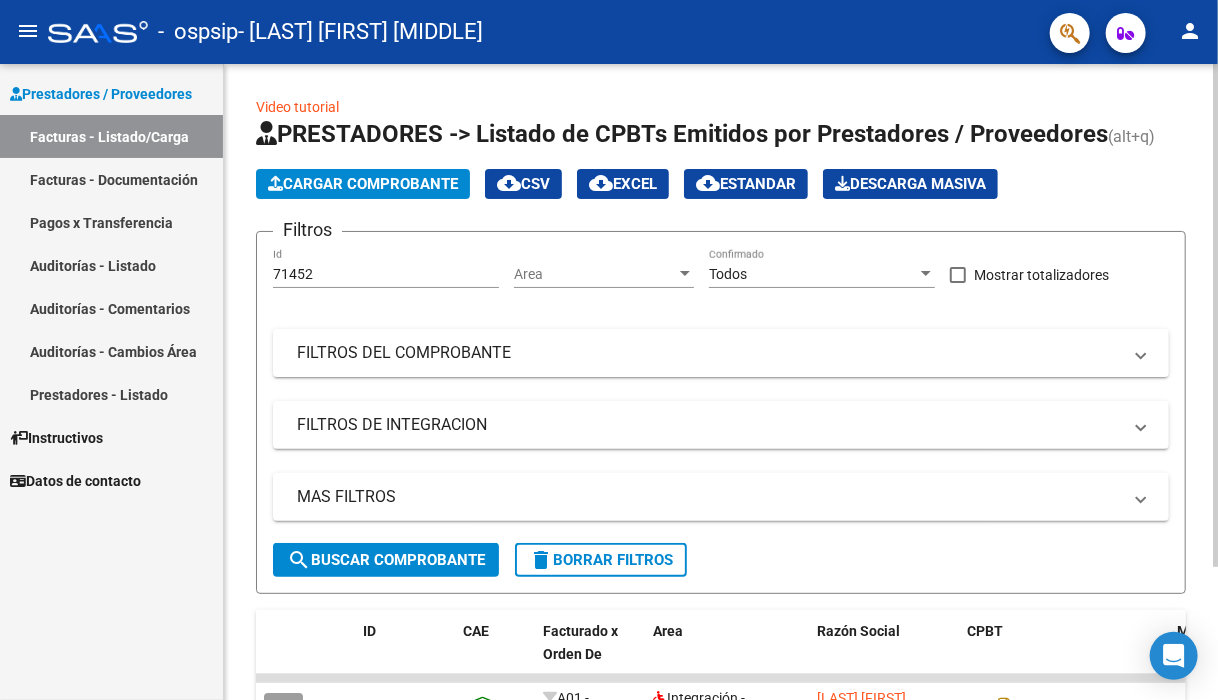click on "Cargar Comprobante" 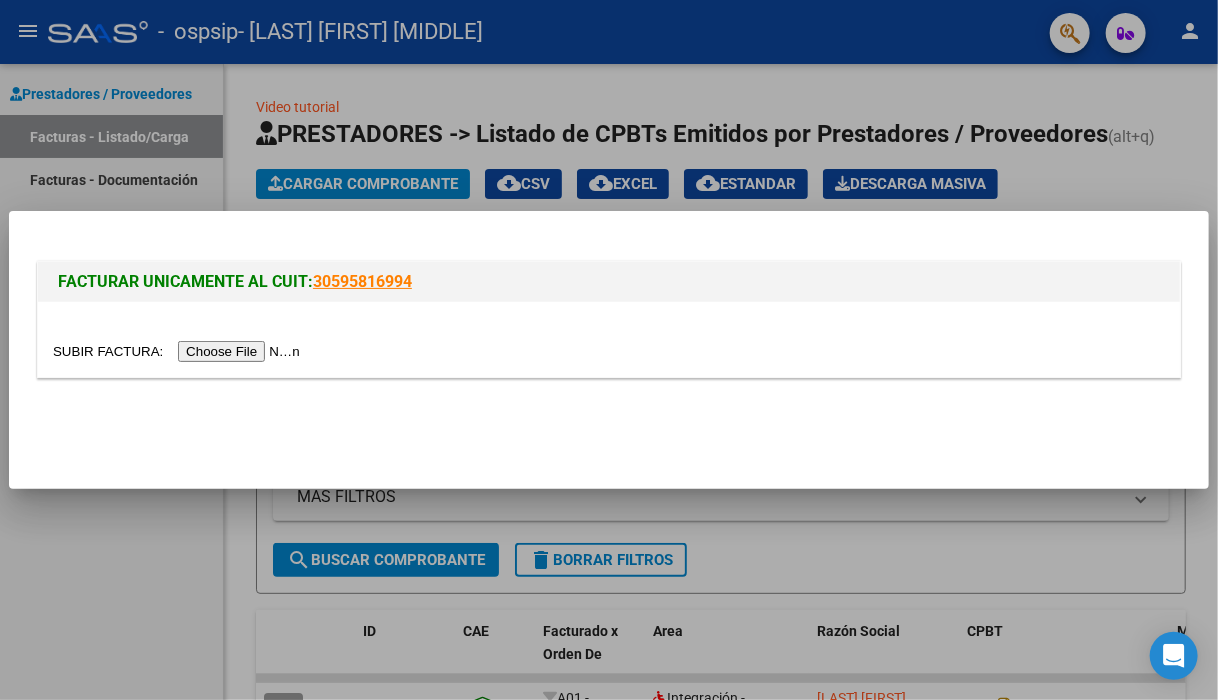 click at bounding box center (179, 351) 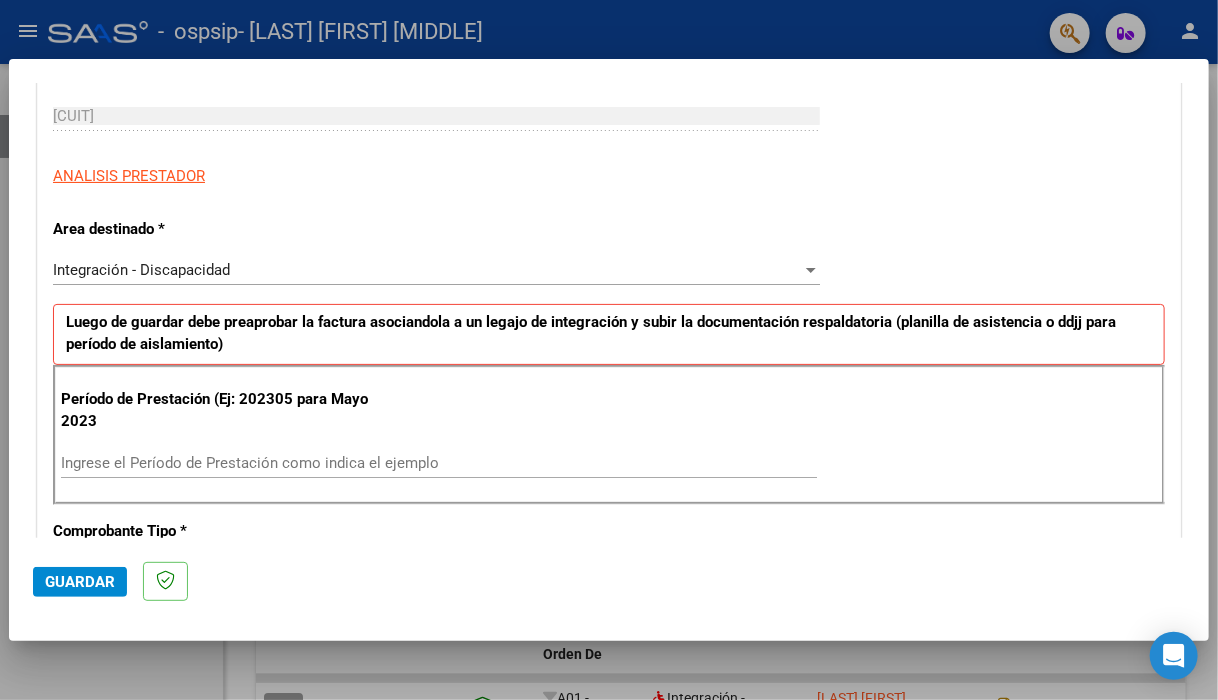 scroll, scrollTop: 500, scrollLeft: 0, axis: vertical 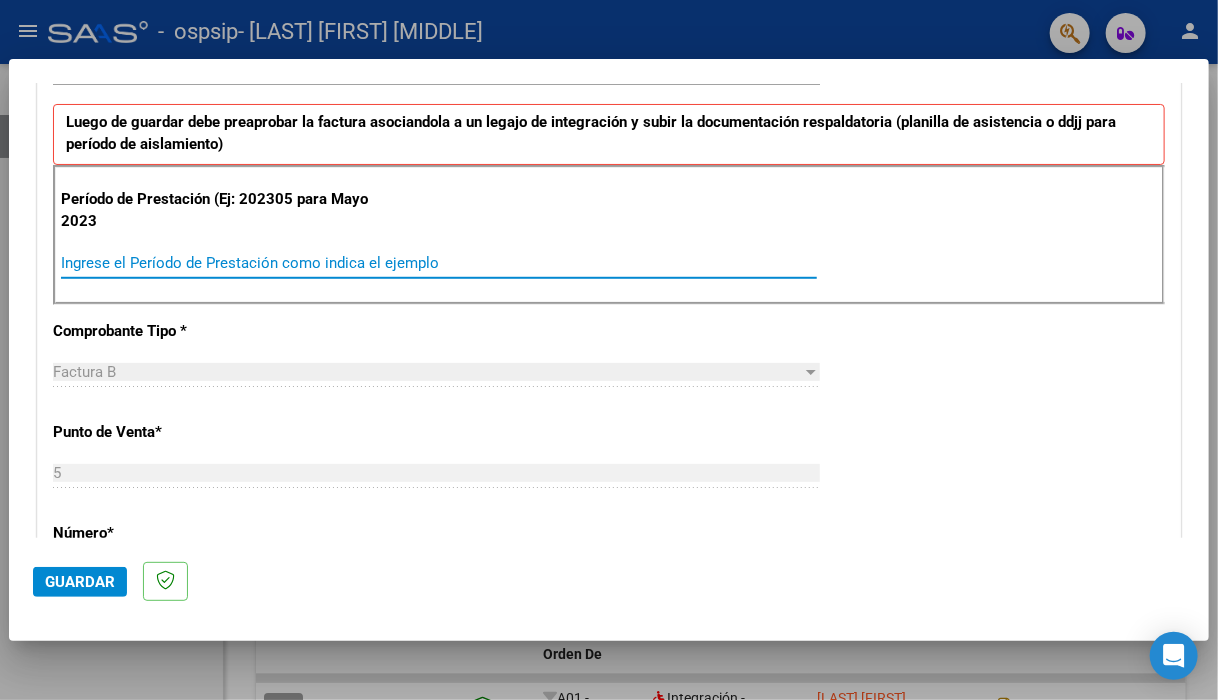 click on "Ingrese el Período de Prestación como indica el ejemplo" at bounding box center [439, 263] 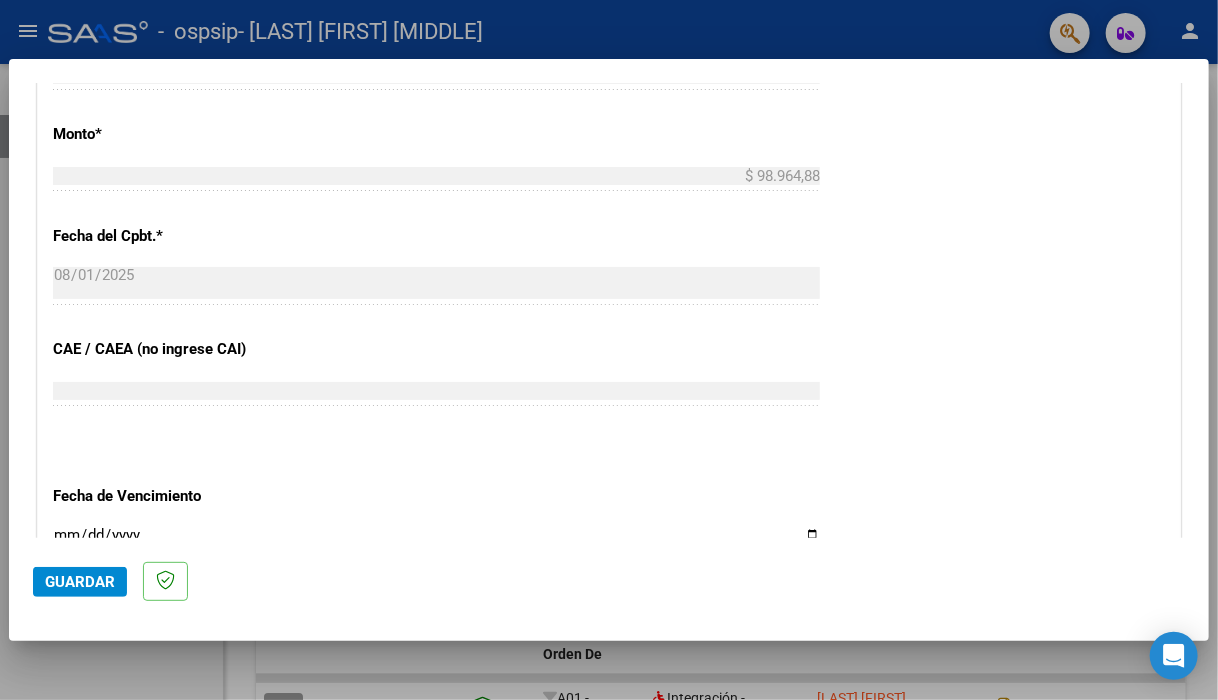 scroll, scrollTop: 1000, scrollLeft: 0, axis: vertical 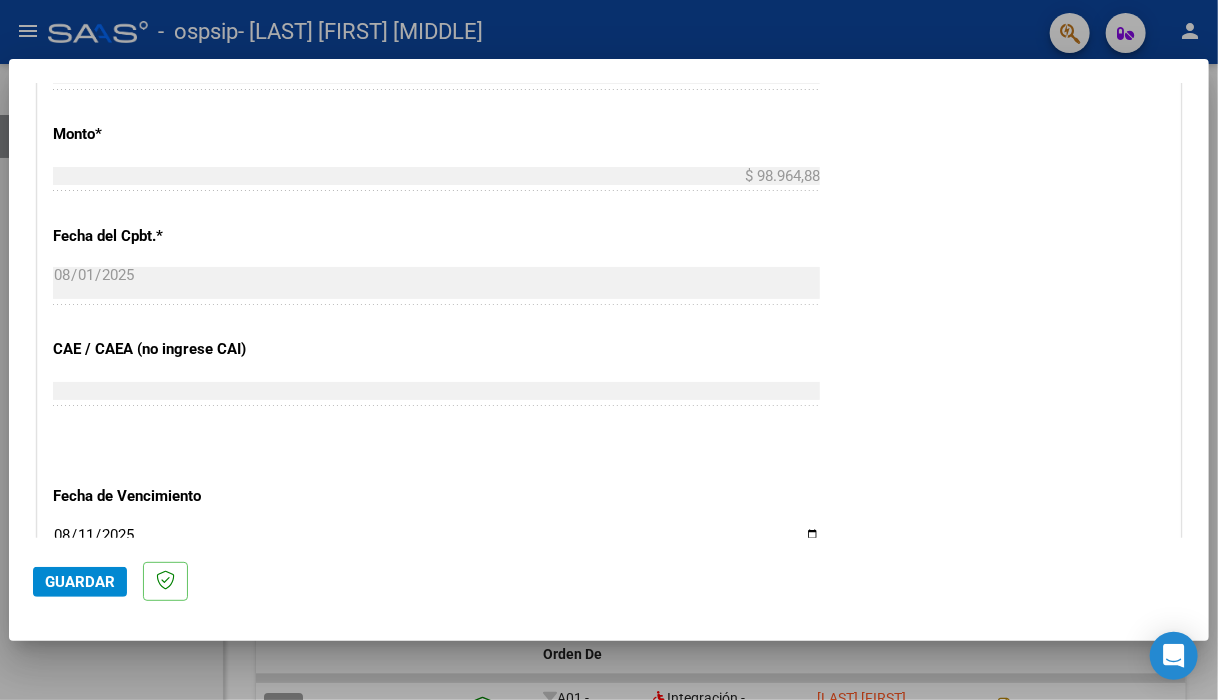 type on "2025-08-11" 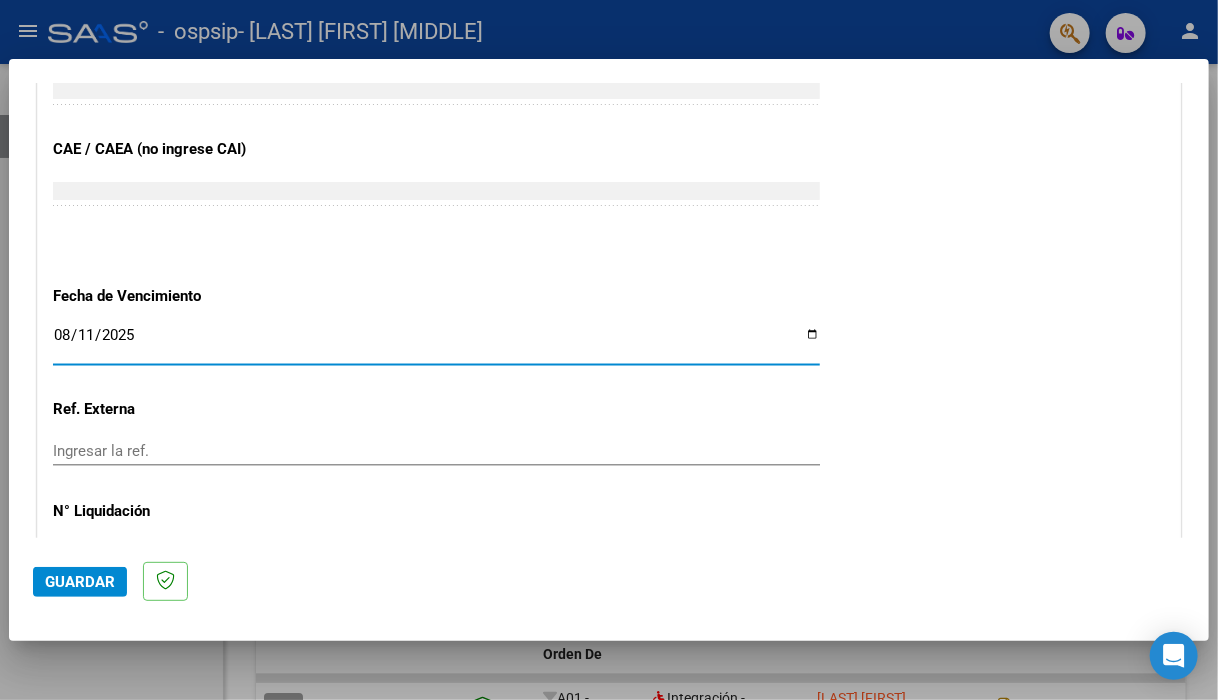 scroll, scrollTop: 1325, scrollLeft: 0, axis: vertical 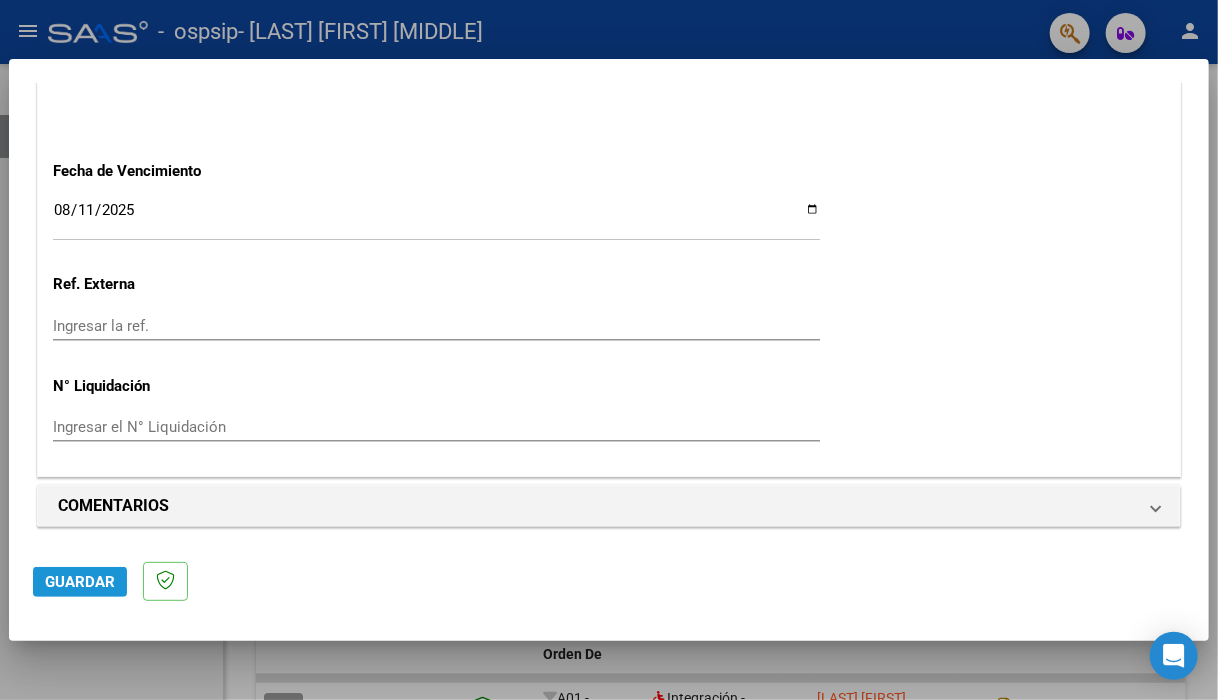 click on "Guardar" 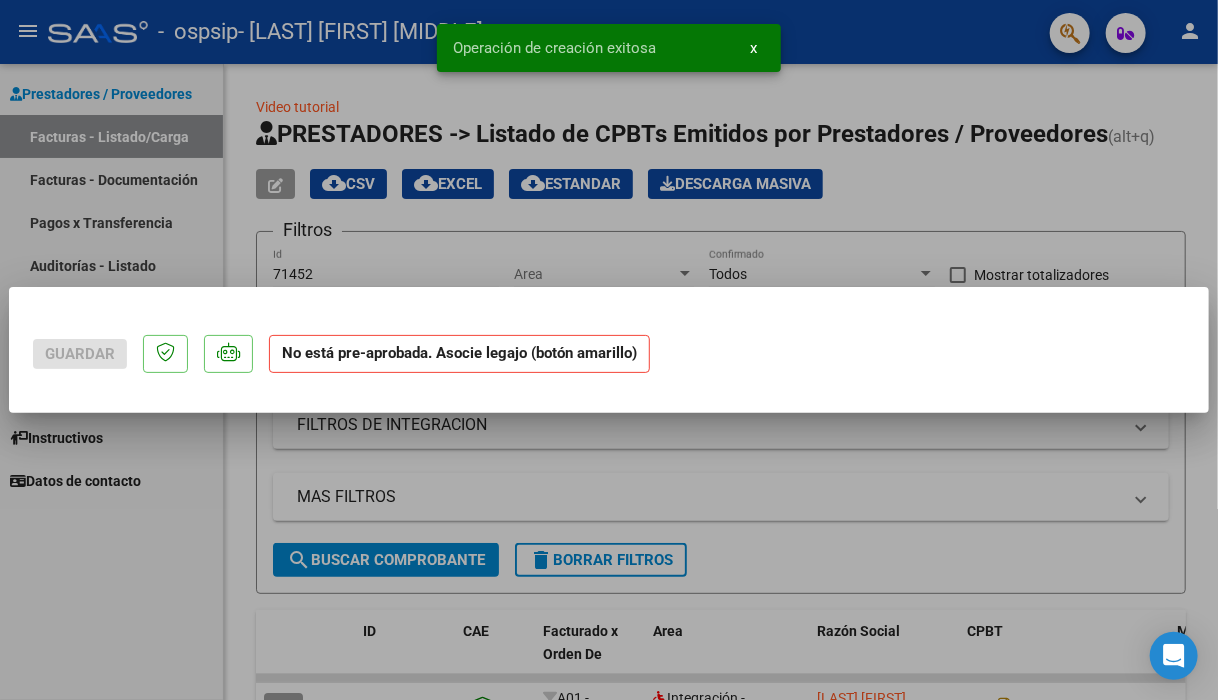 scroll, scrollTop: 0, scrollLeft: 0, axis: both 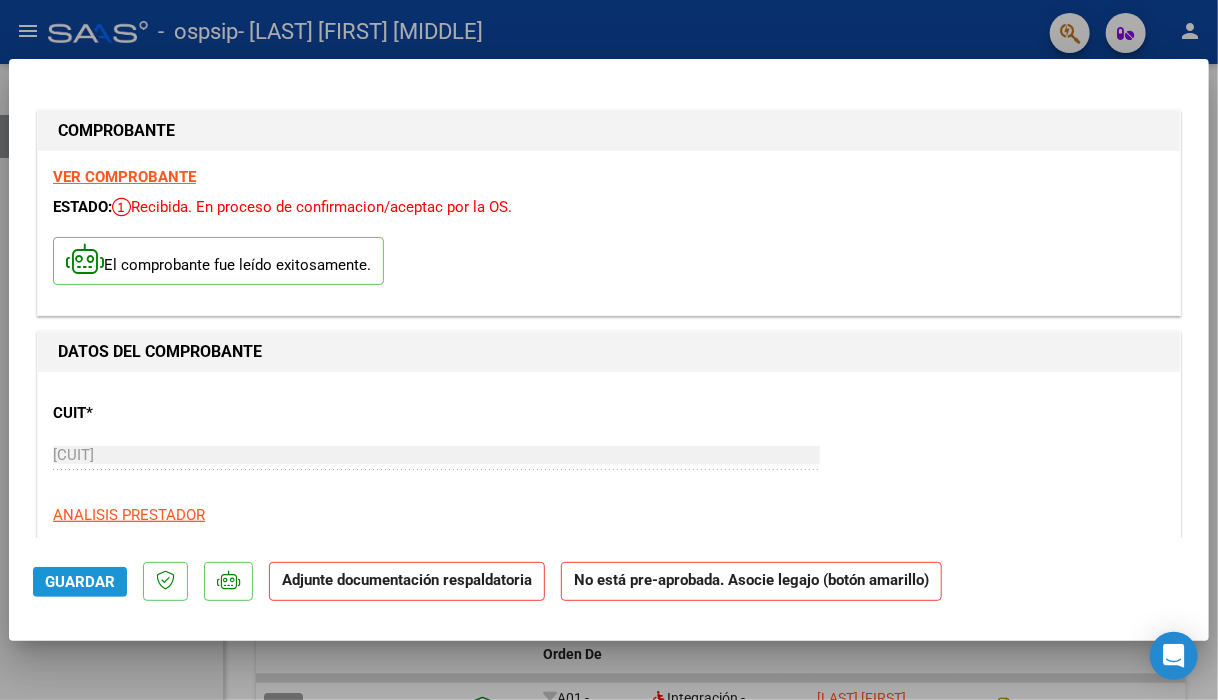 click on "Guardar" 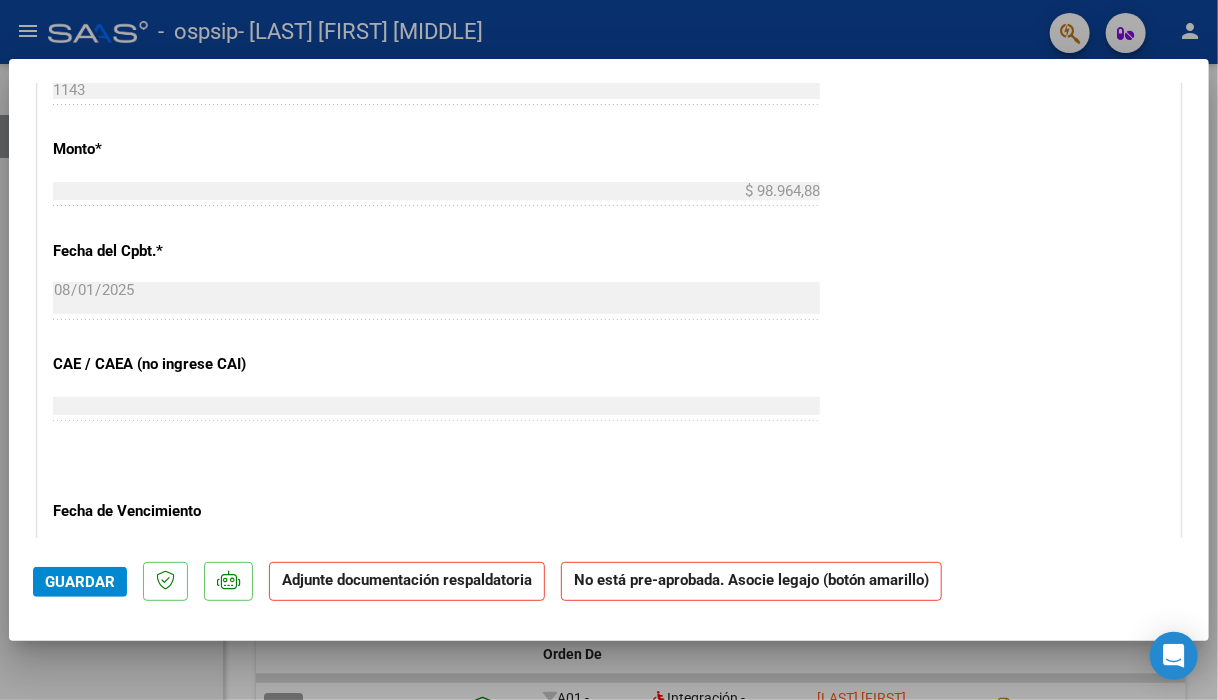 scroll, scrollTop: 1500, scrollLeft: 0, axis: vertical 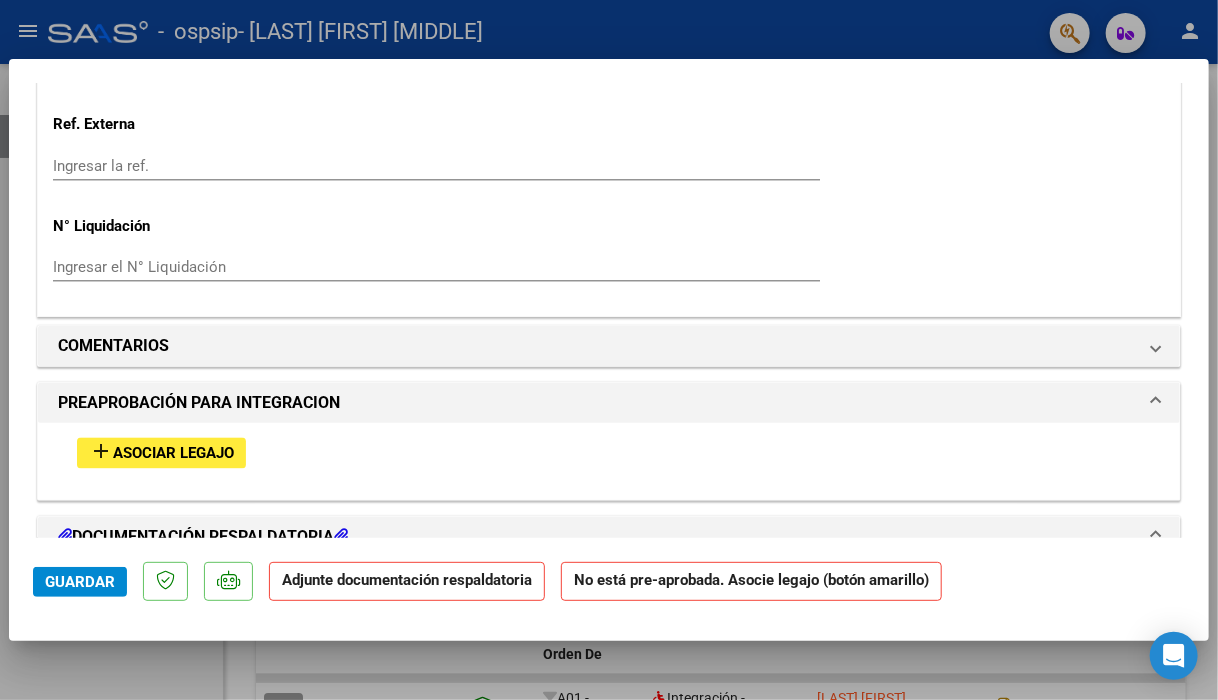 click on "Asociar Legajo" at bounding box center (173, 454) 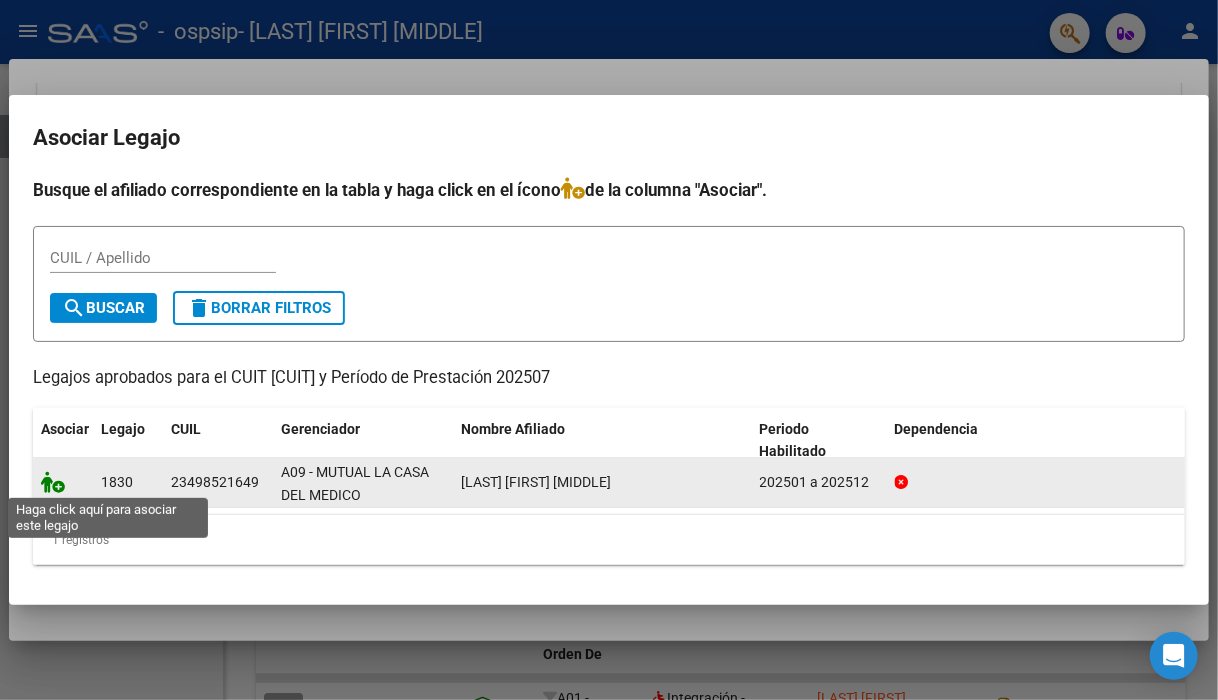 click 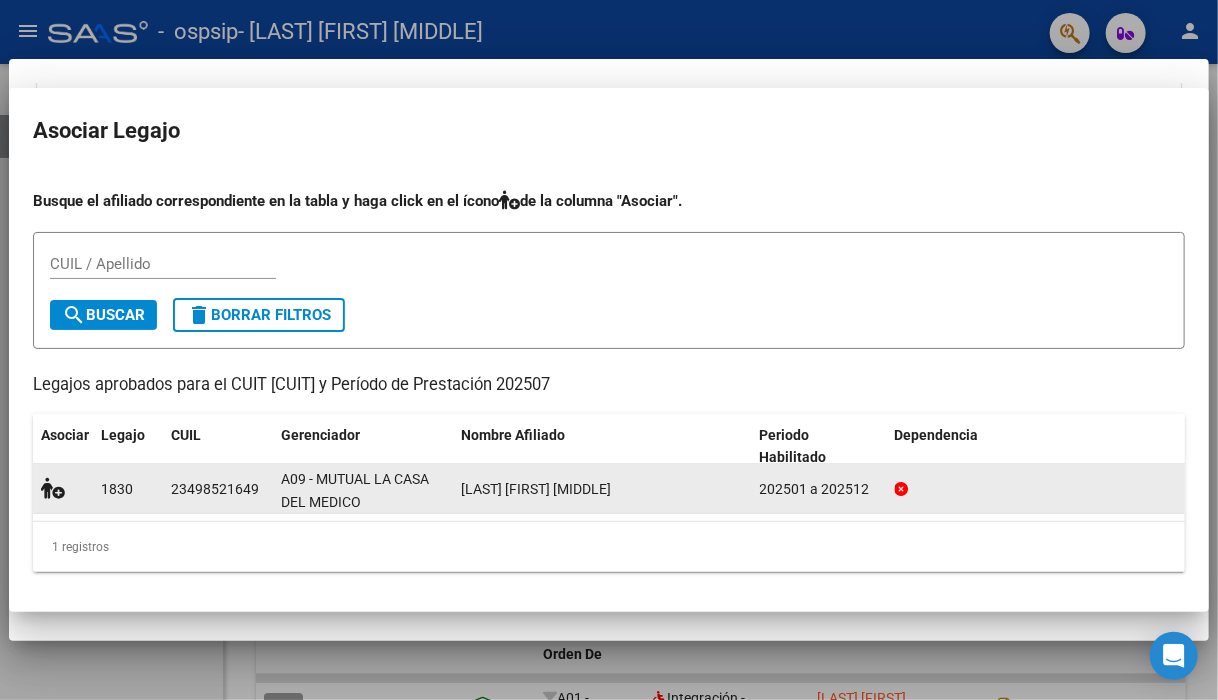 scroll, scrollTop: 1552, scrollLeft: 0, axis: vertical 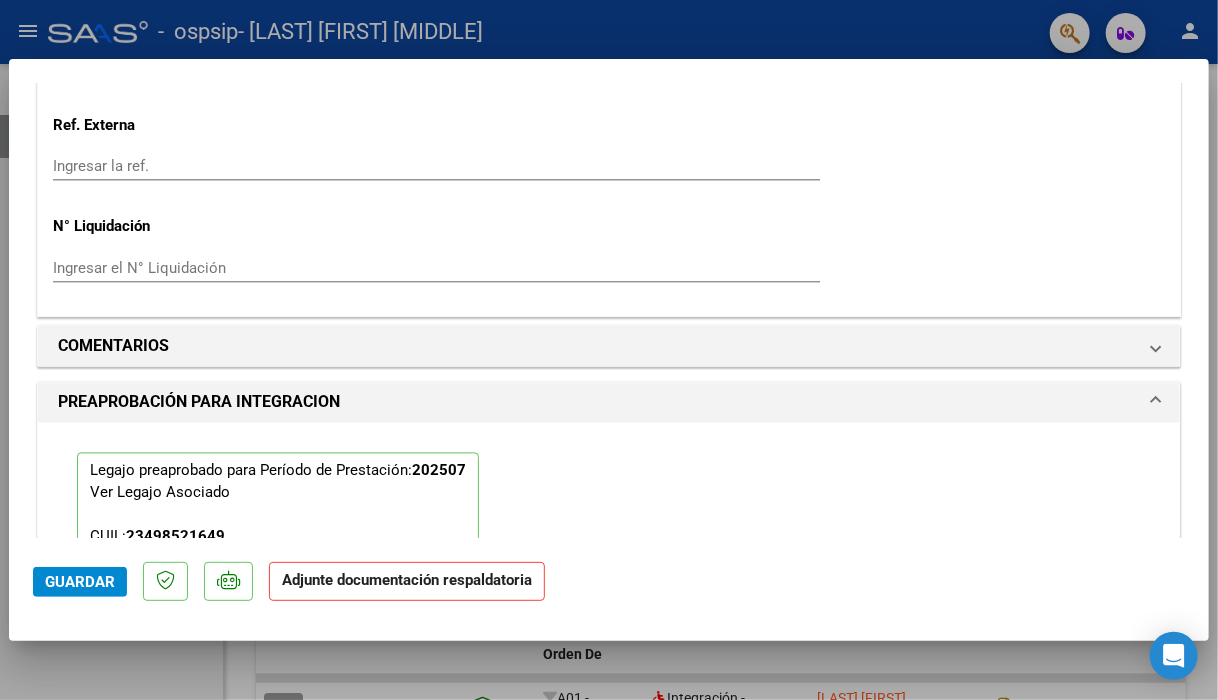 click on "Adjunte documentación respaldatoria" 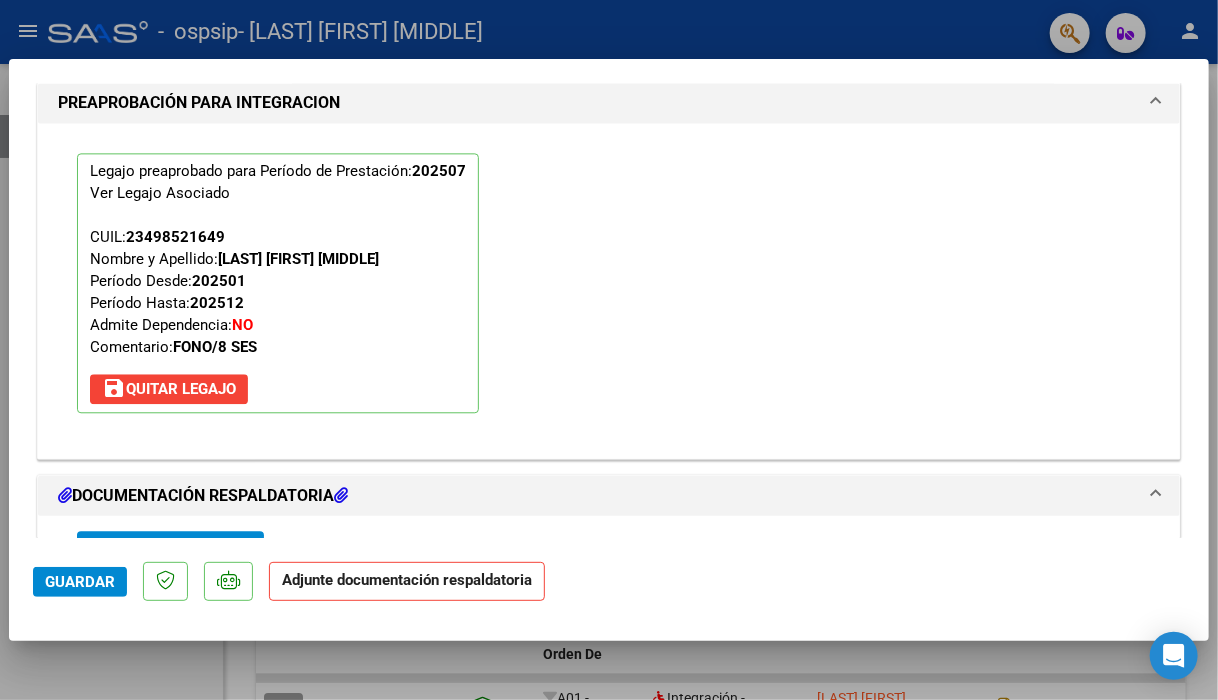 scroll, scrollTop: 1952, scrollLeft: 0, axis: vertical 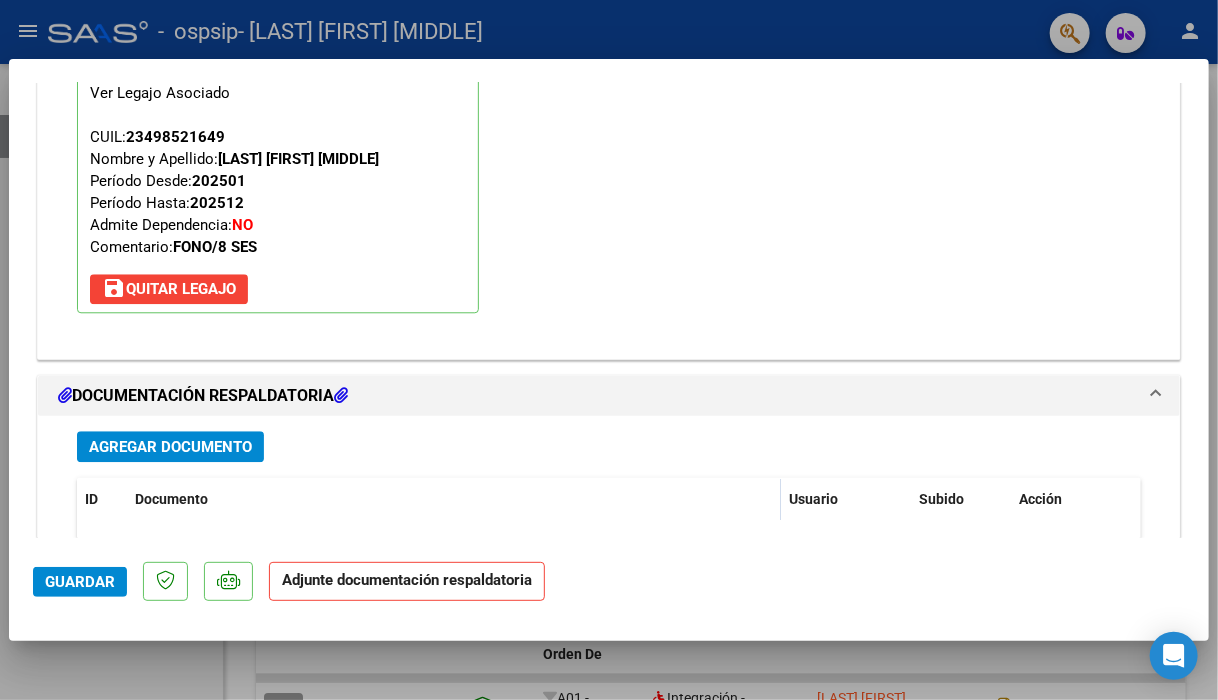 click on "Agregar Documento" at bounding box center (170, 447) 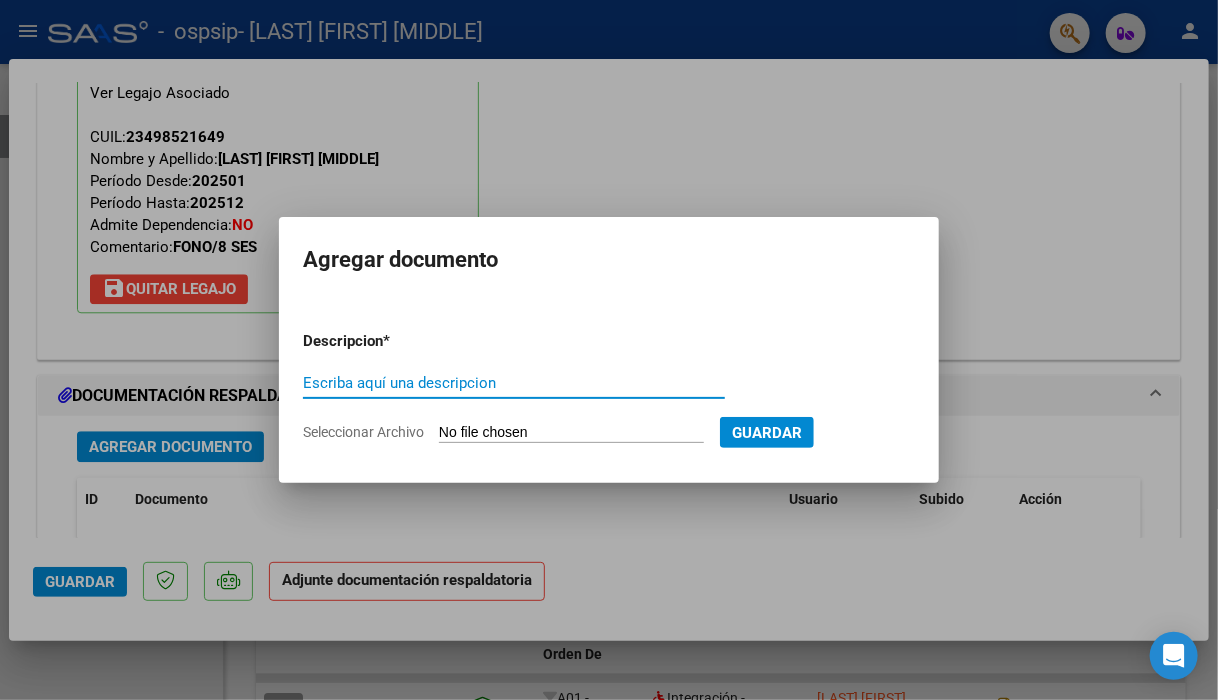 click on "Escriba aquí una descripcion" at bounding box center (514, 383) 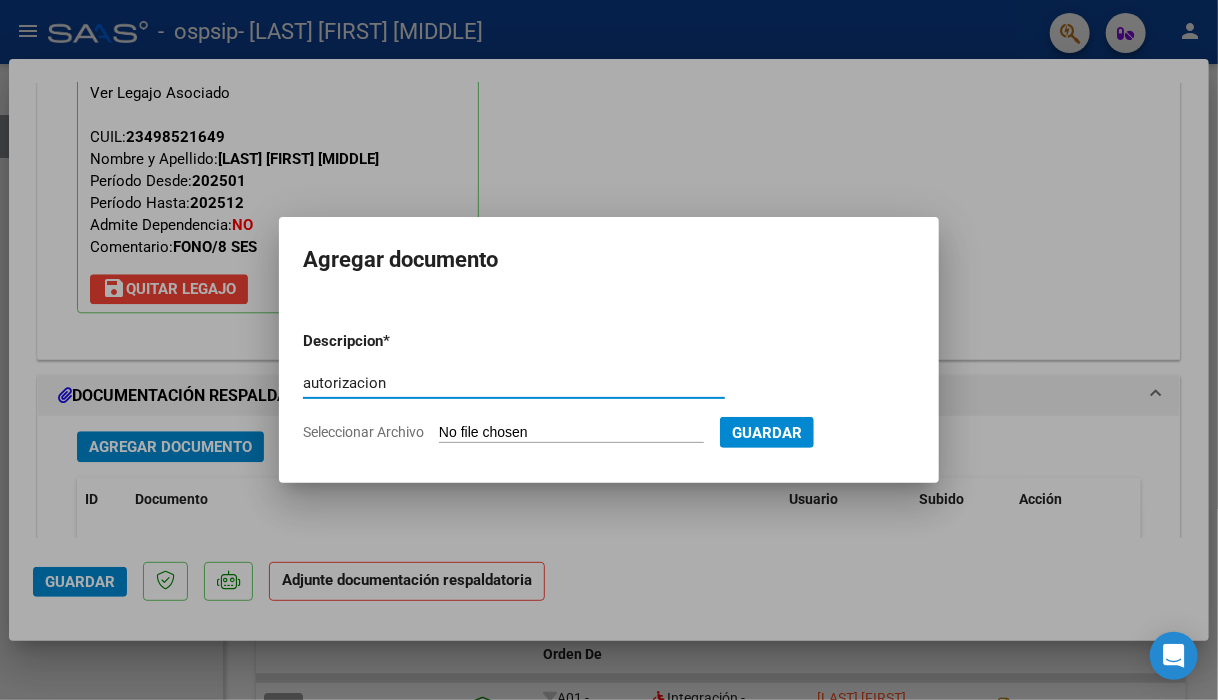 type on "autorizacion" 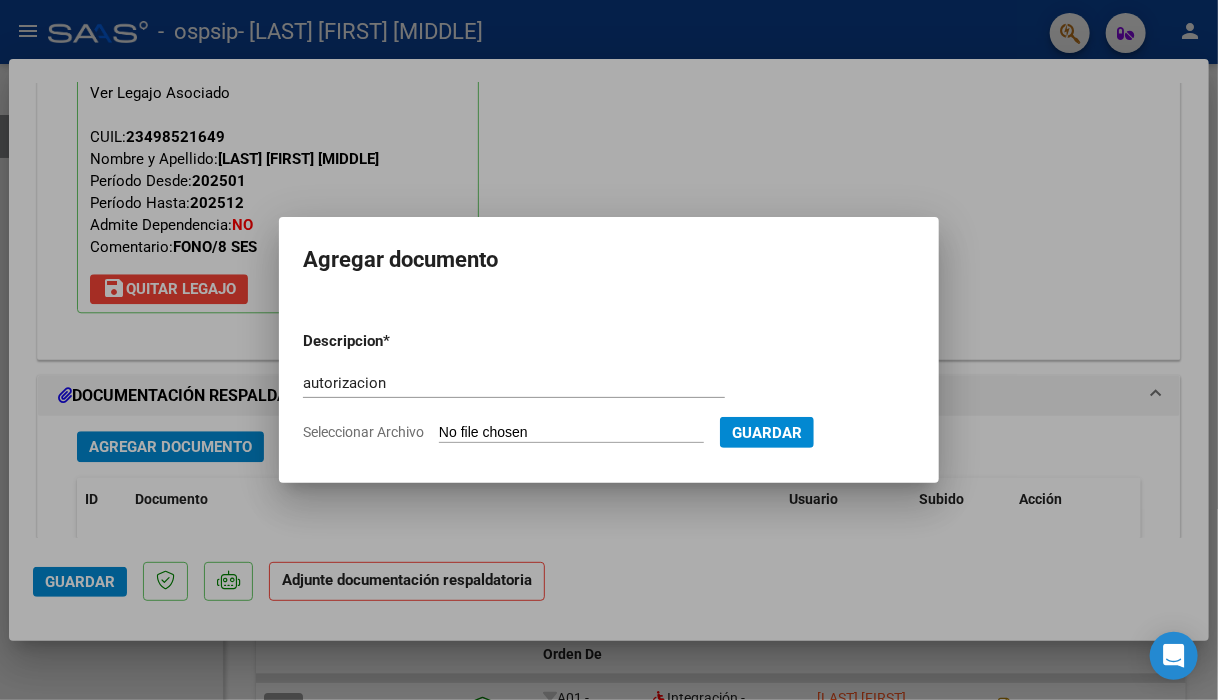 click on "Seleccionar Archivo" at bounding box center [571, 433] 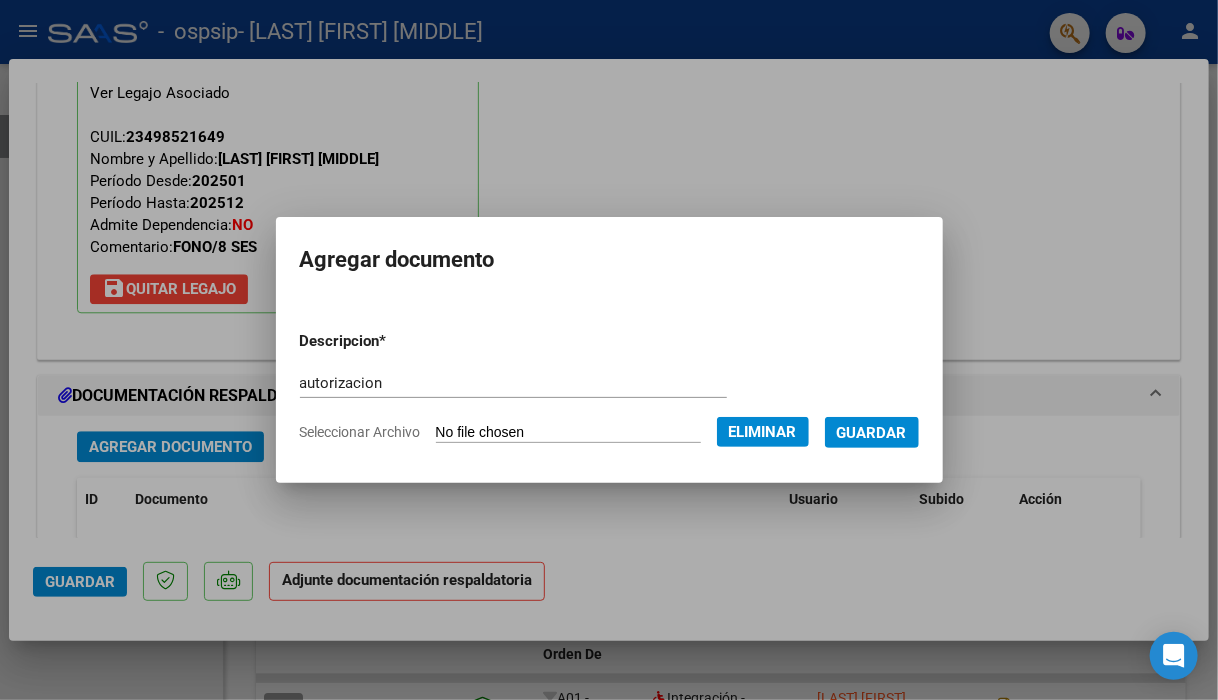 click on "Guardar" at bounding box center [872, 433] 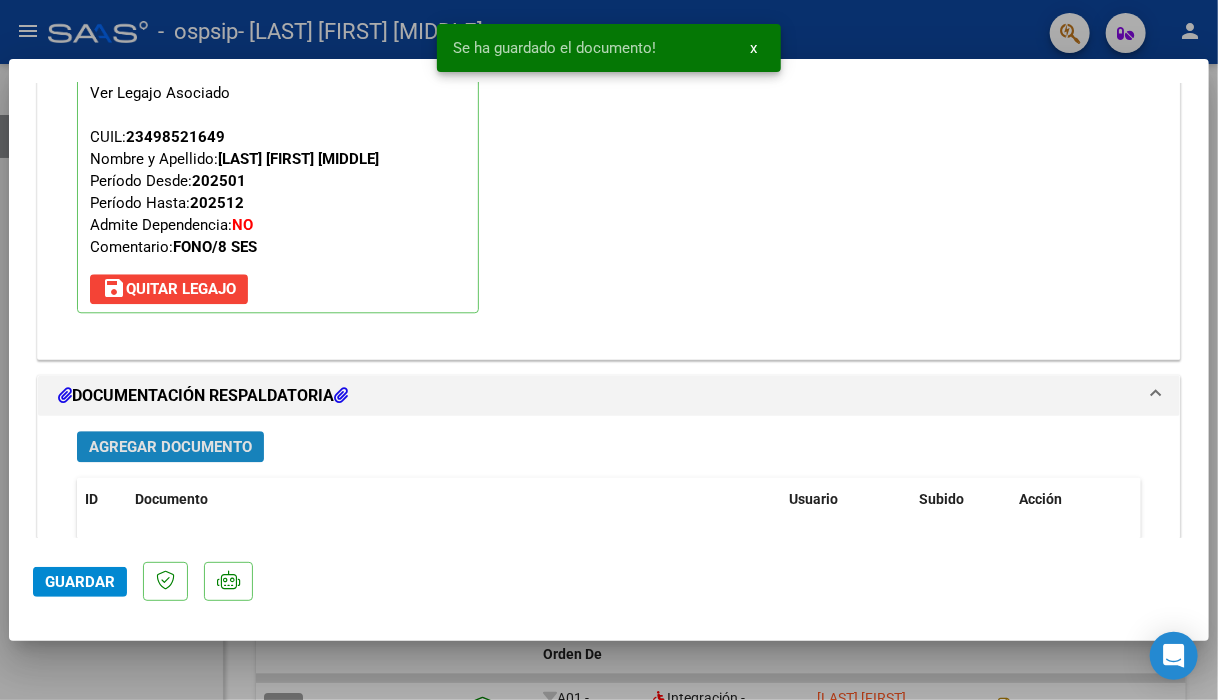 click on "Agregar Documento" at bounding box center (170, 447) 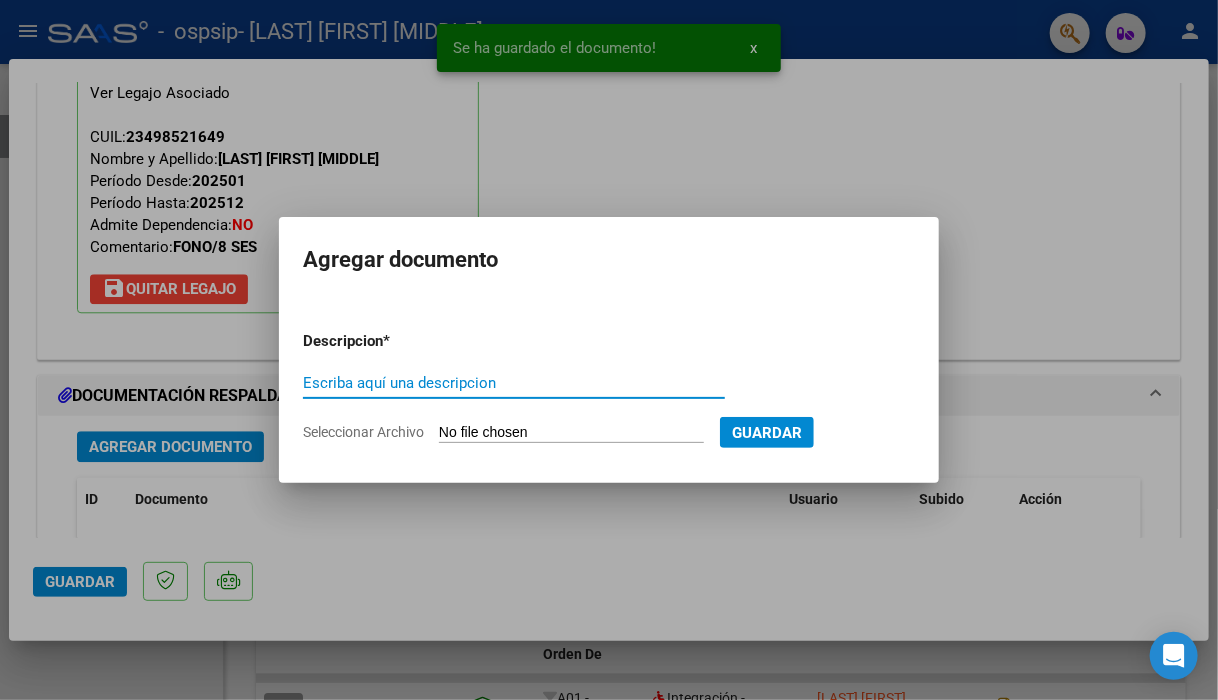 click on "Escriba aquí una descripcion" at bounding box center [514, 383] 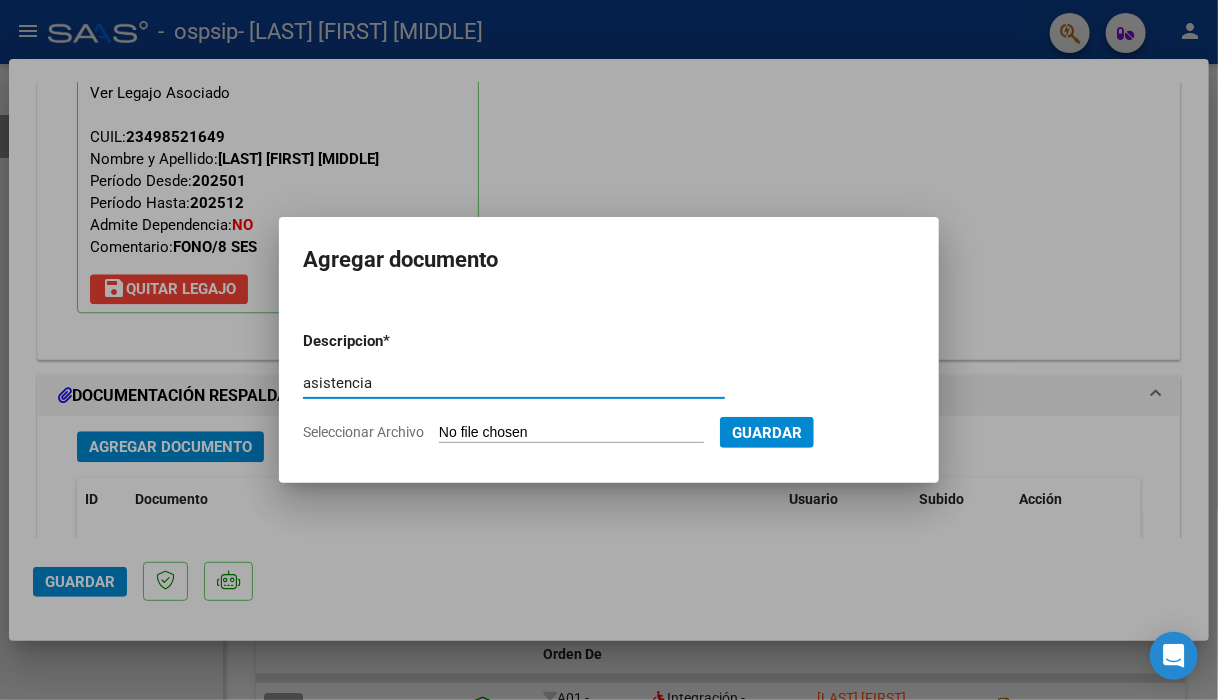 type on "asistencia" 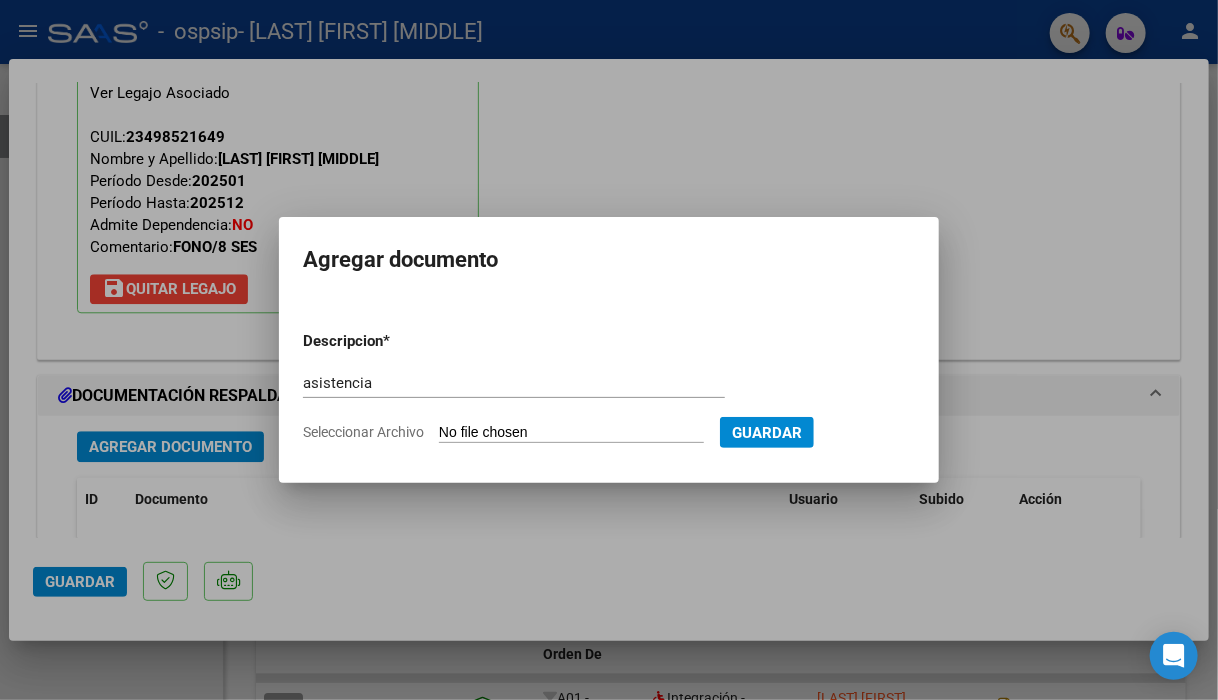 click on "Seleccionar Archivo" at bounding box center (571, 433) 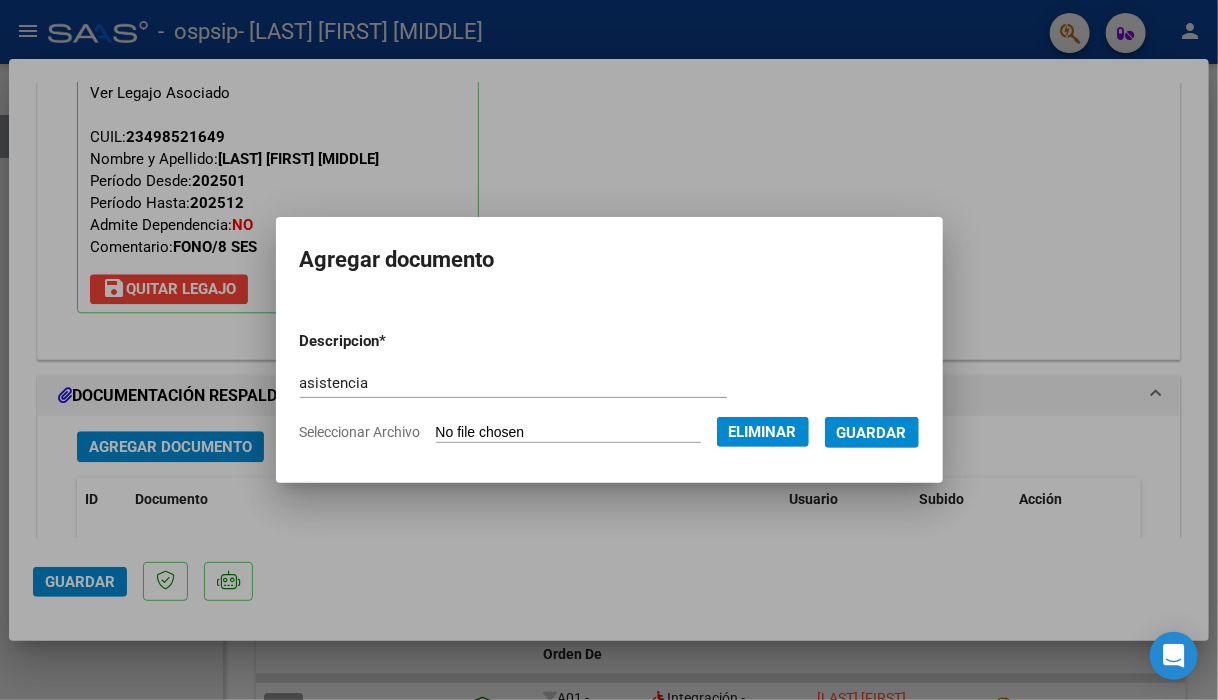 click on "Guardar" at bounding box center [872, 433] 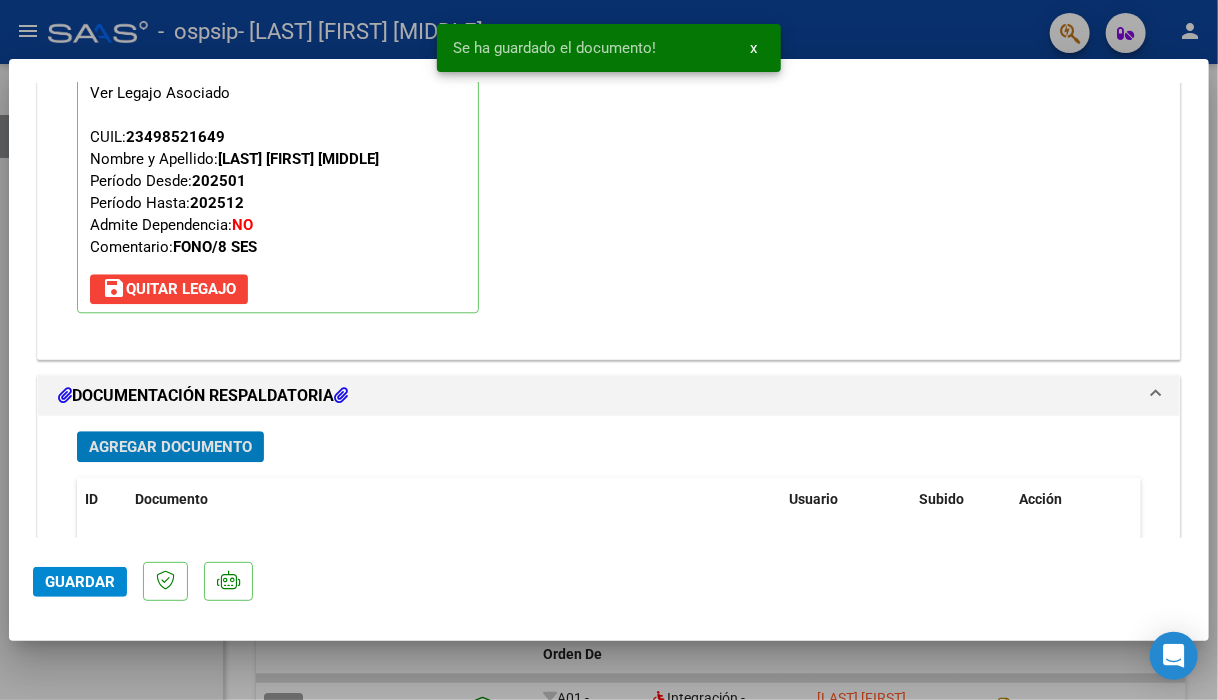 scroll, scrollTop: 2152, scrollLeft: 0, axis: vertical 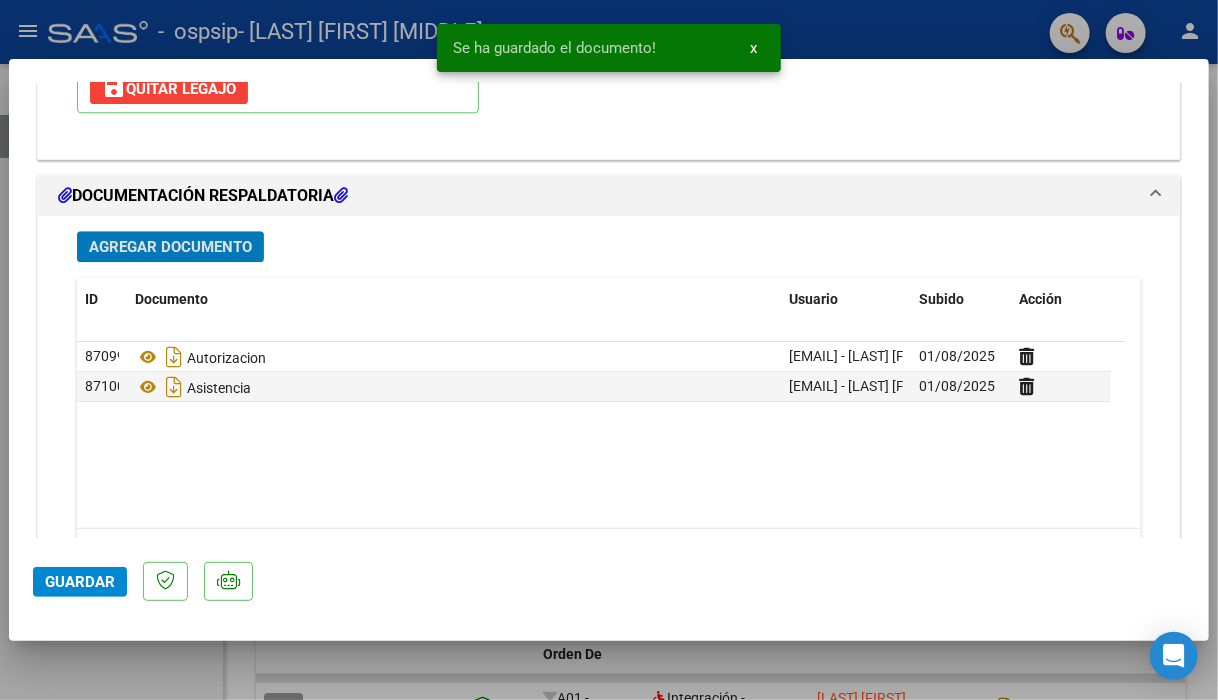 click on "Agregar Documento" at bounding box center [170, 247] 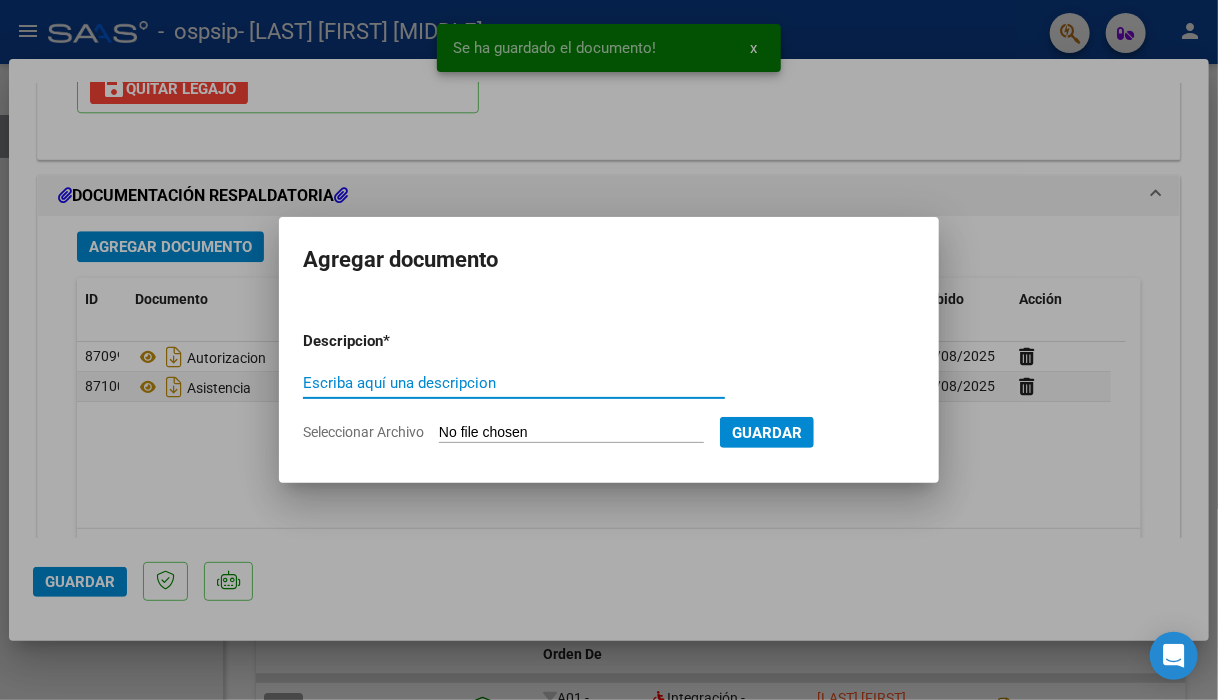 click on "Escriba aquí una descripcion" at bounding box center [514, 383] 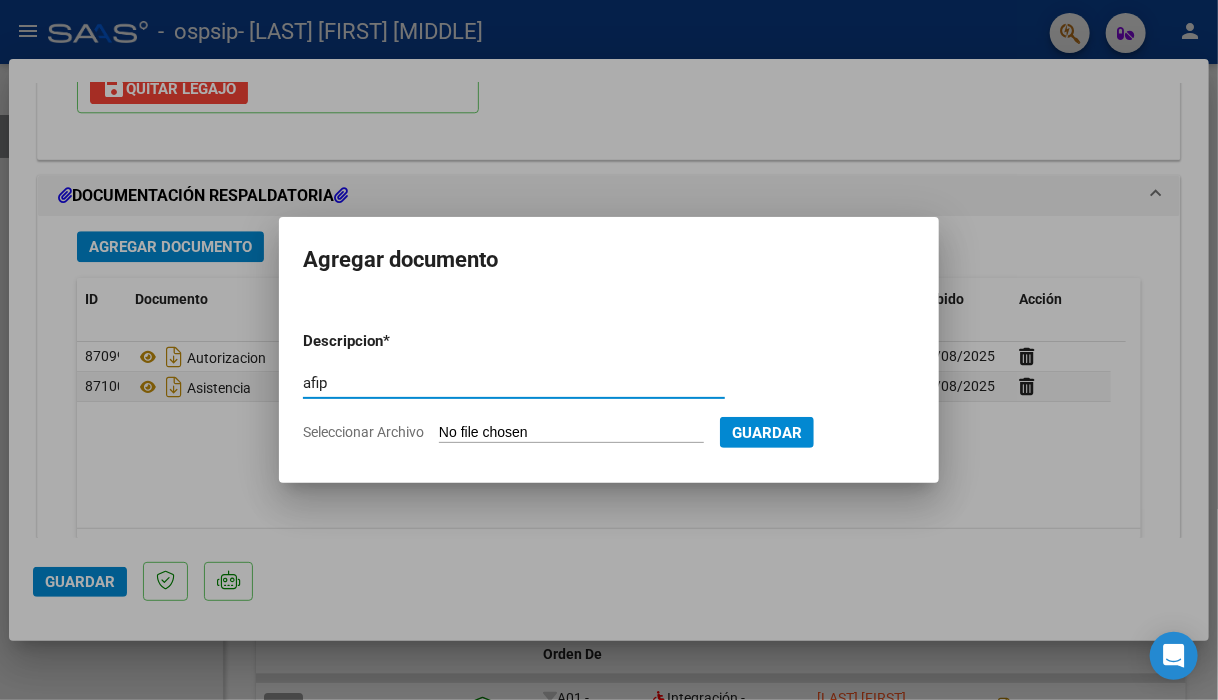 type on "afip" 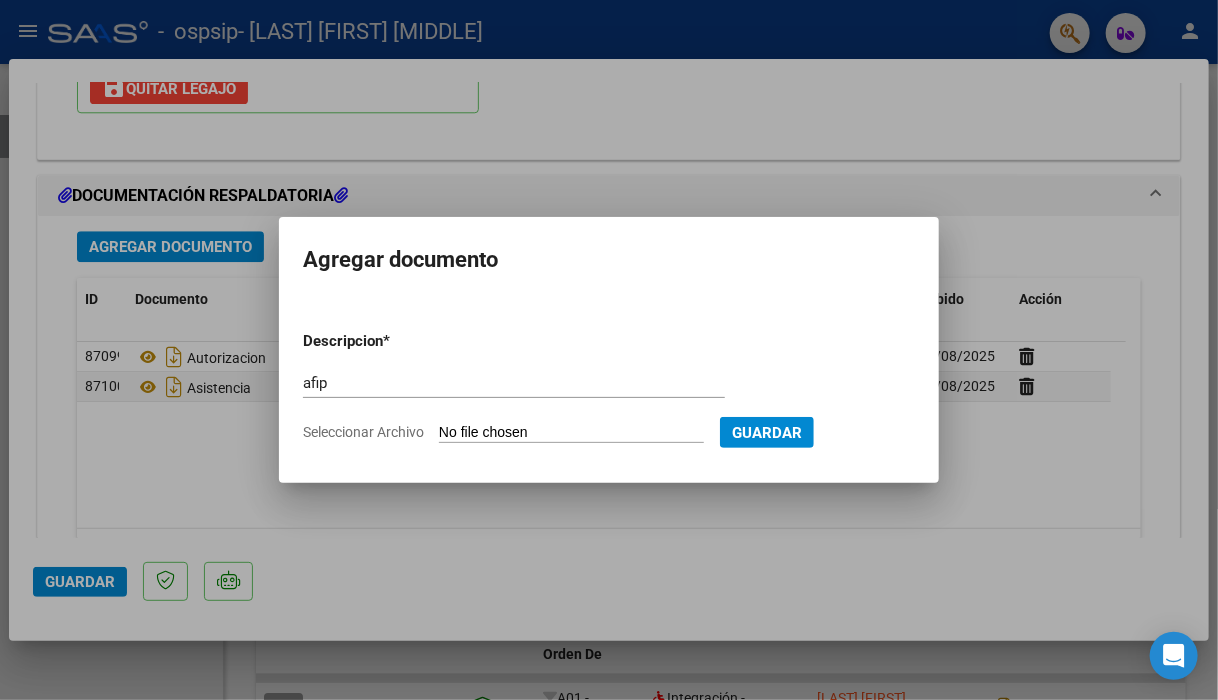 click on "Seleccionar Archivo" at bounding box center (571, 433) 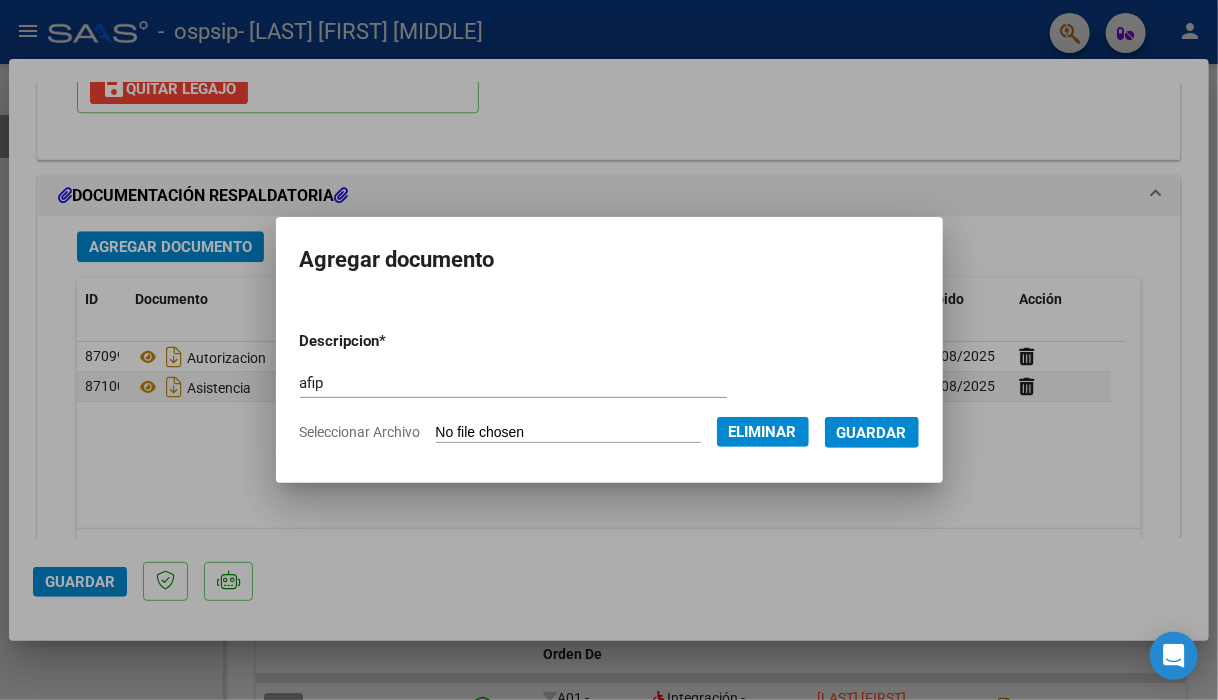 click on "Guardar" at bounding box center (872, 433) 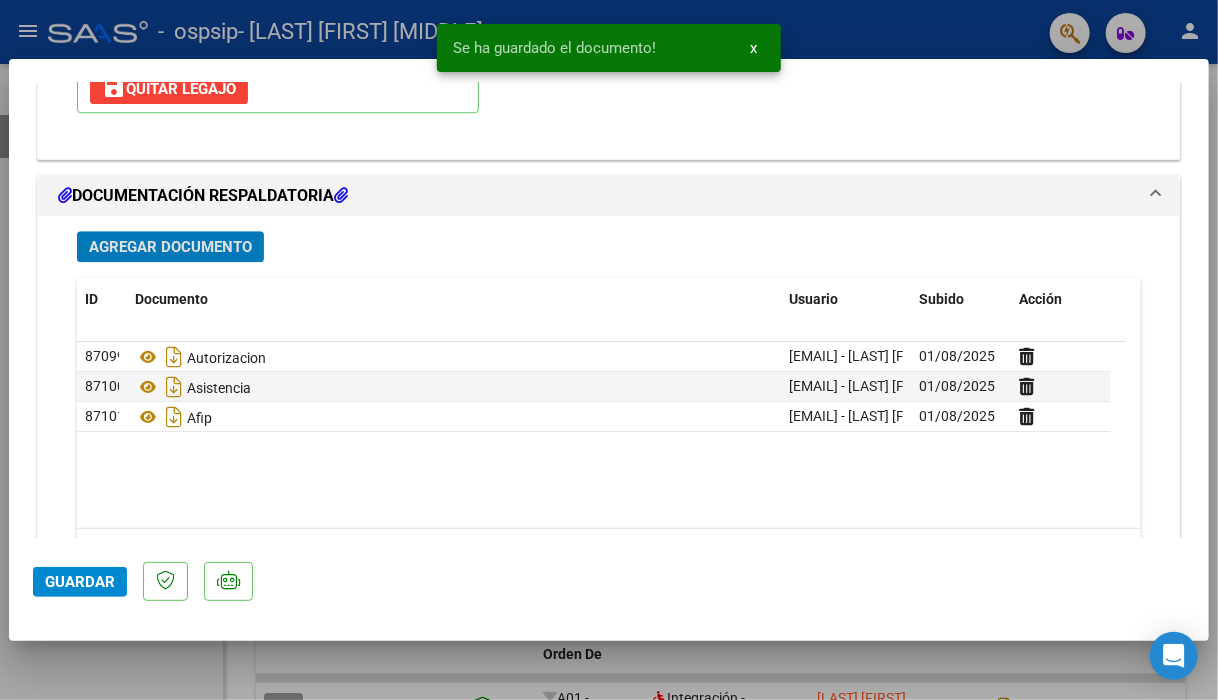 click on "Agregar Documento" at bounding box center [170, 247] 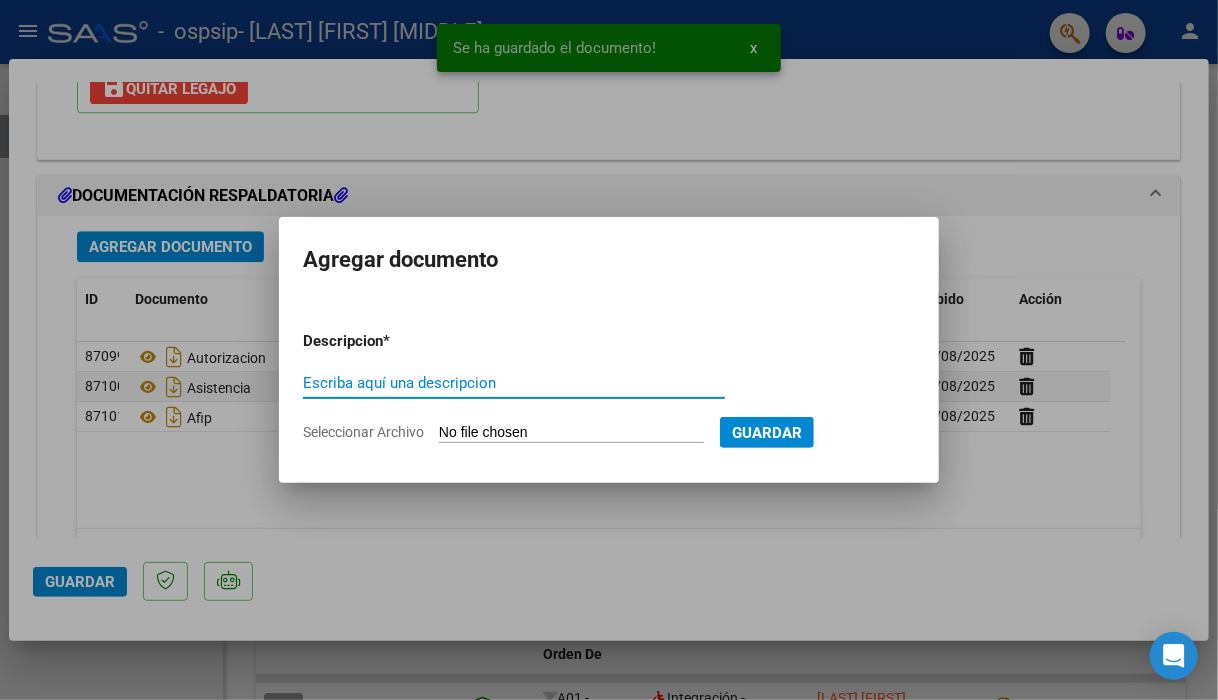 click on "Escriba aquí una descripcion" at bounding box center (514, 383) 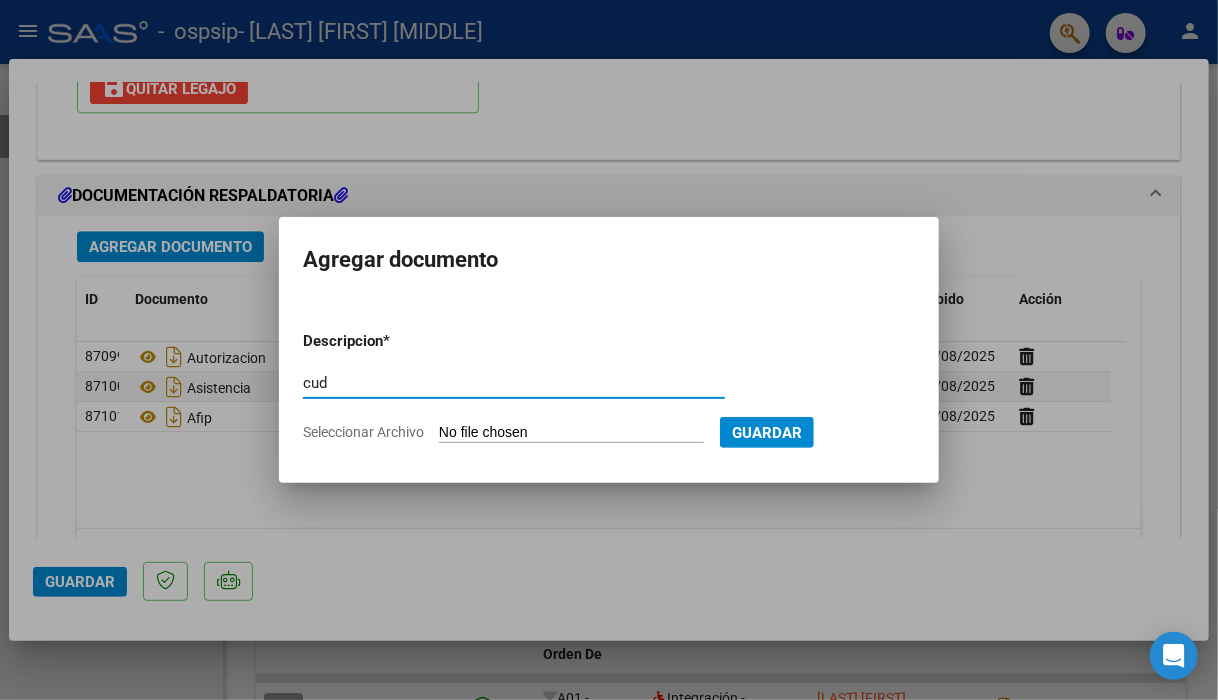 type on "cud" 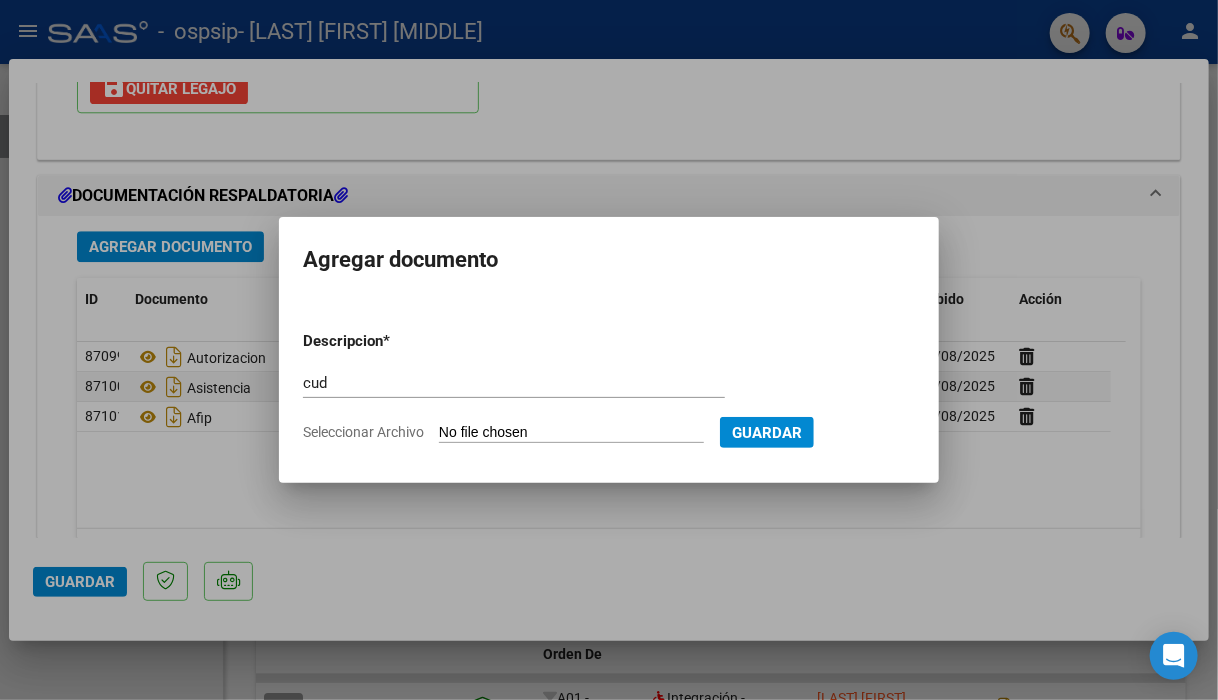 click on "Seleccionar Archivo" at bounding box center [571, 433] 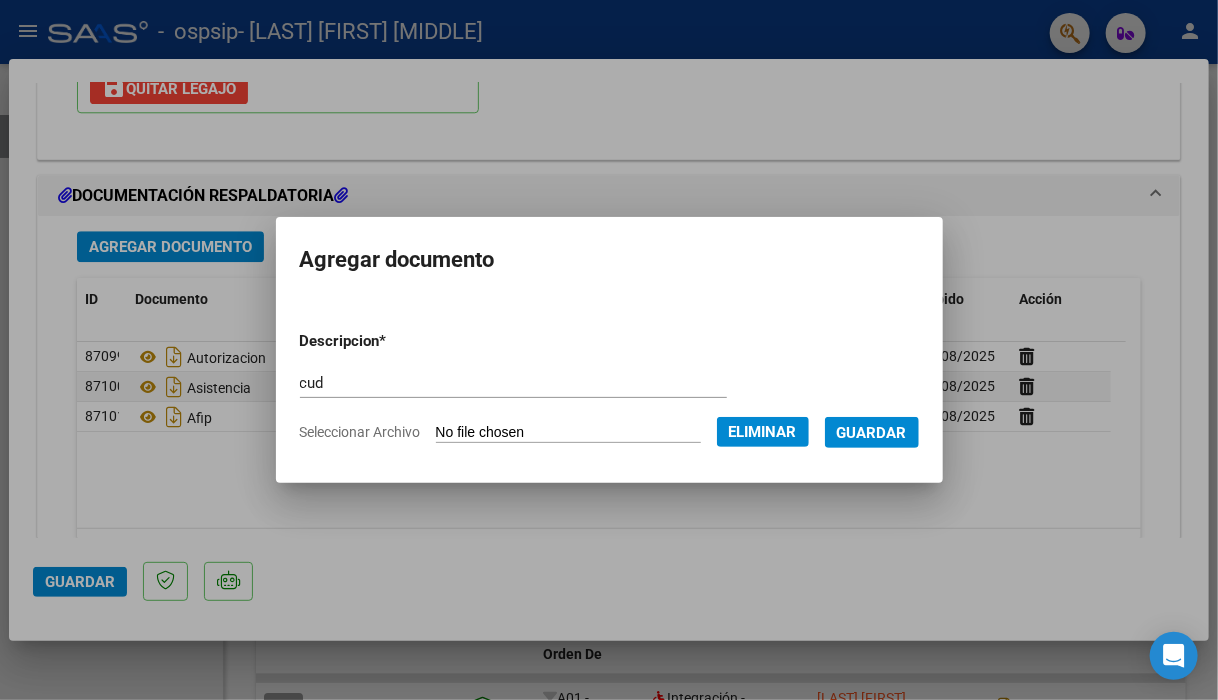 click on "Guardar" at bounding box center [872, 433] 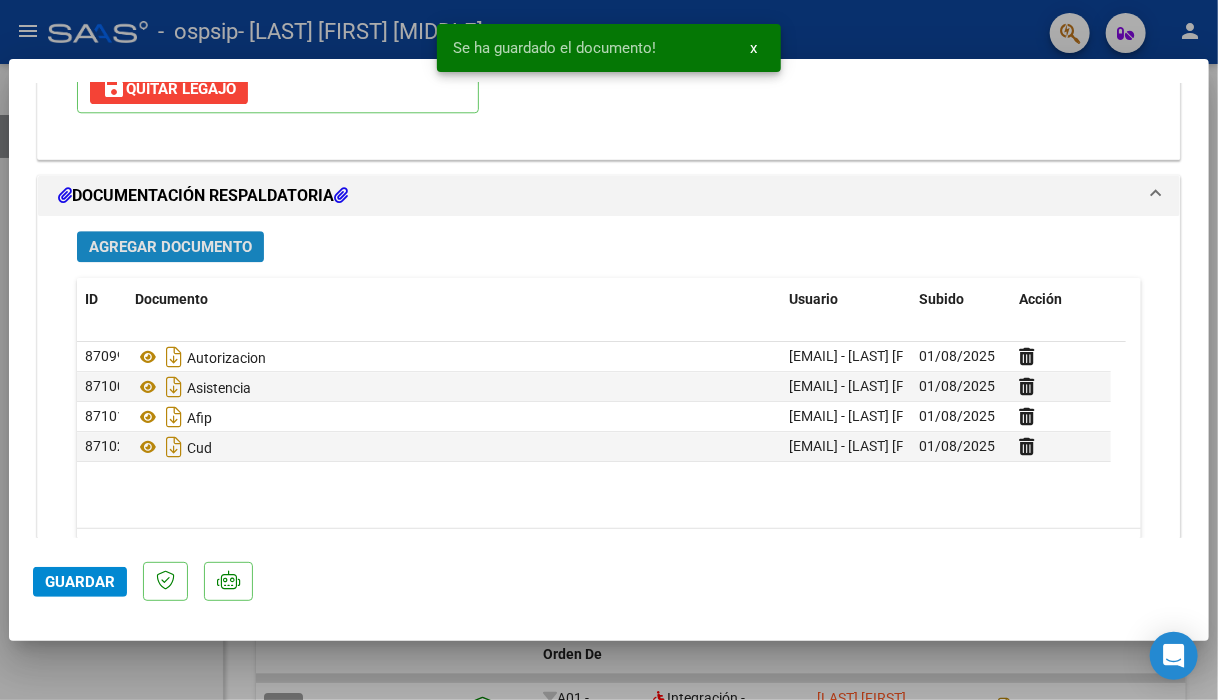 click on "Agregar Documento" at bounding box center [170, 247] 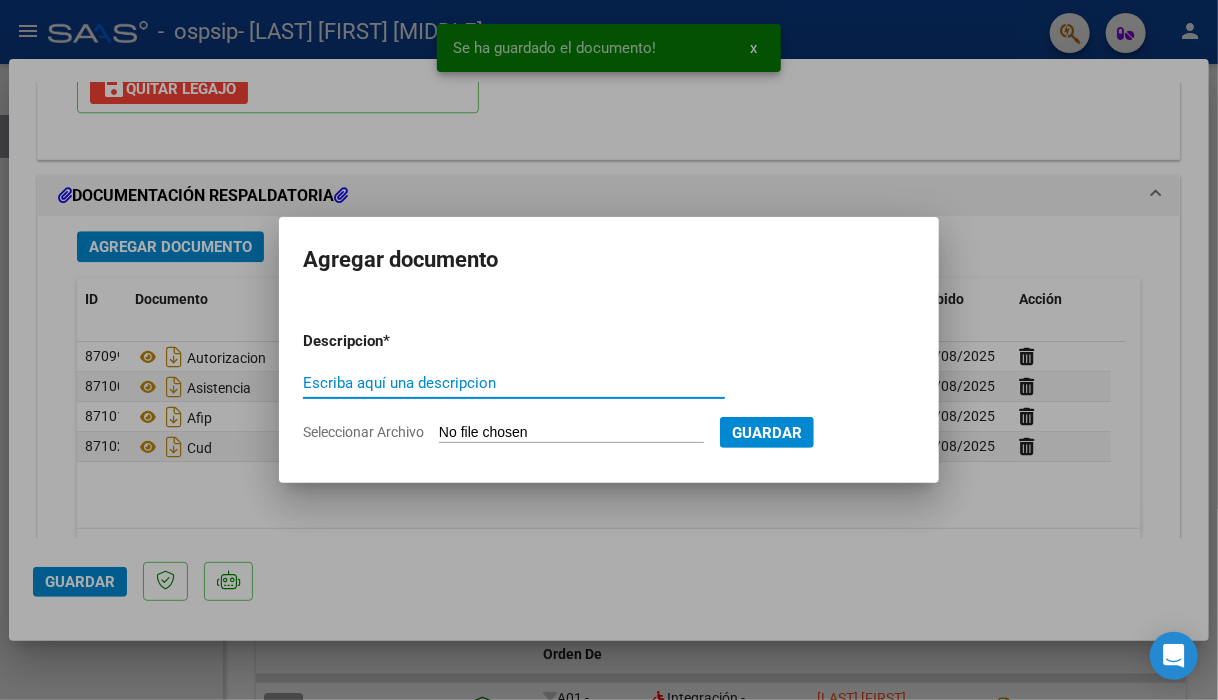 click on "Escriba aquí una descripcion" at bounding box center (514, 383) 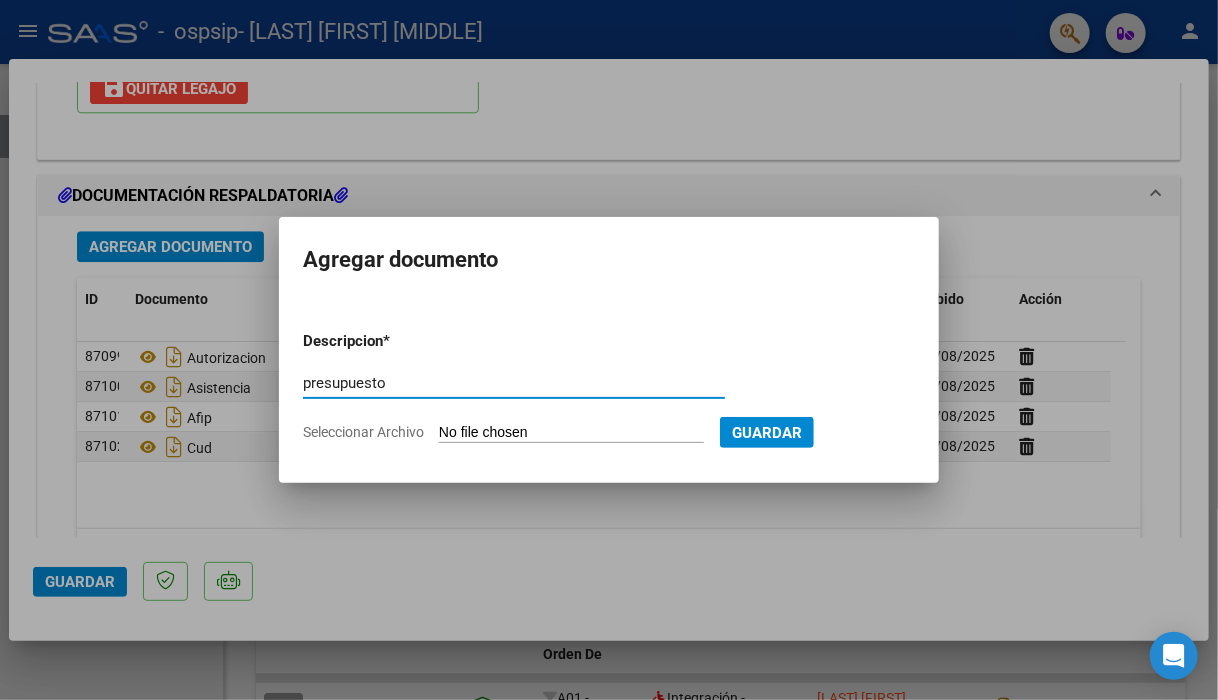 type on "presupuesto" 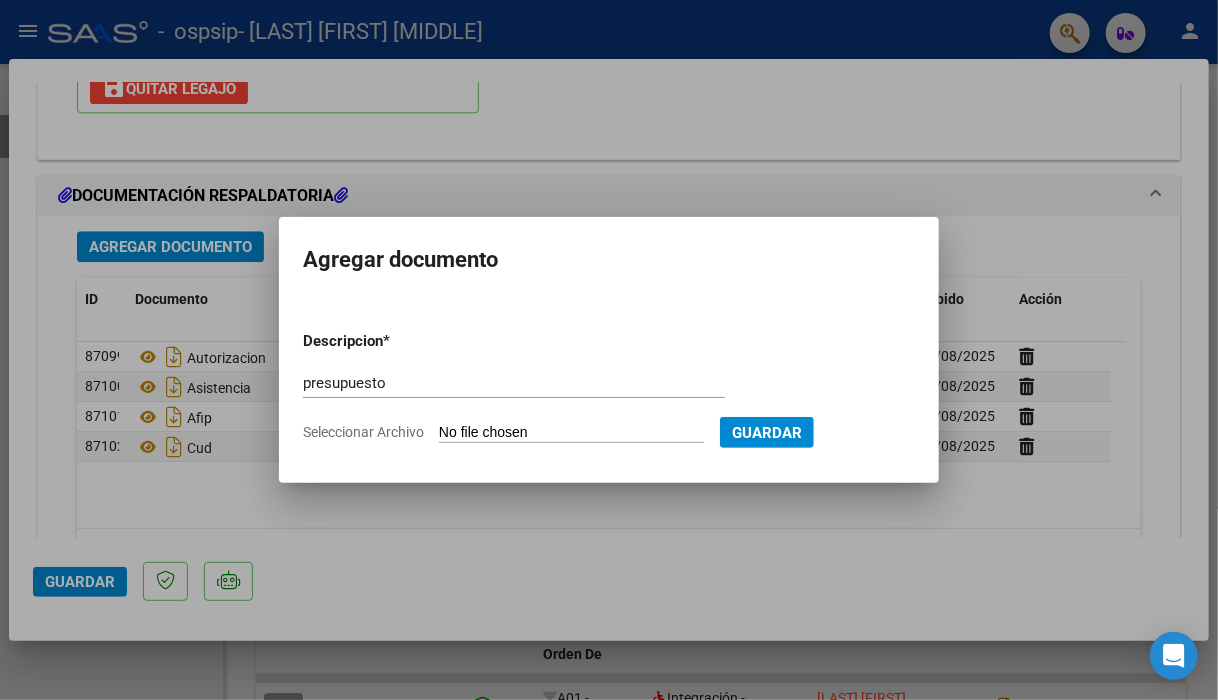 click on "Seleccionar Archivo" at bounding box center (571, 433) 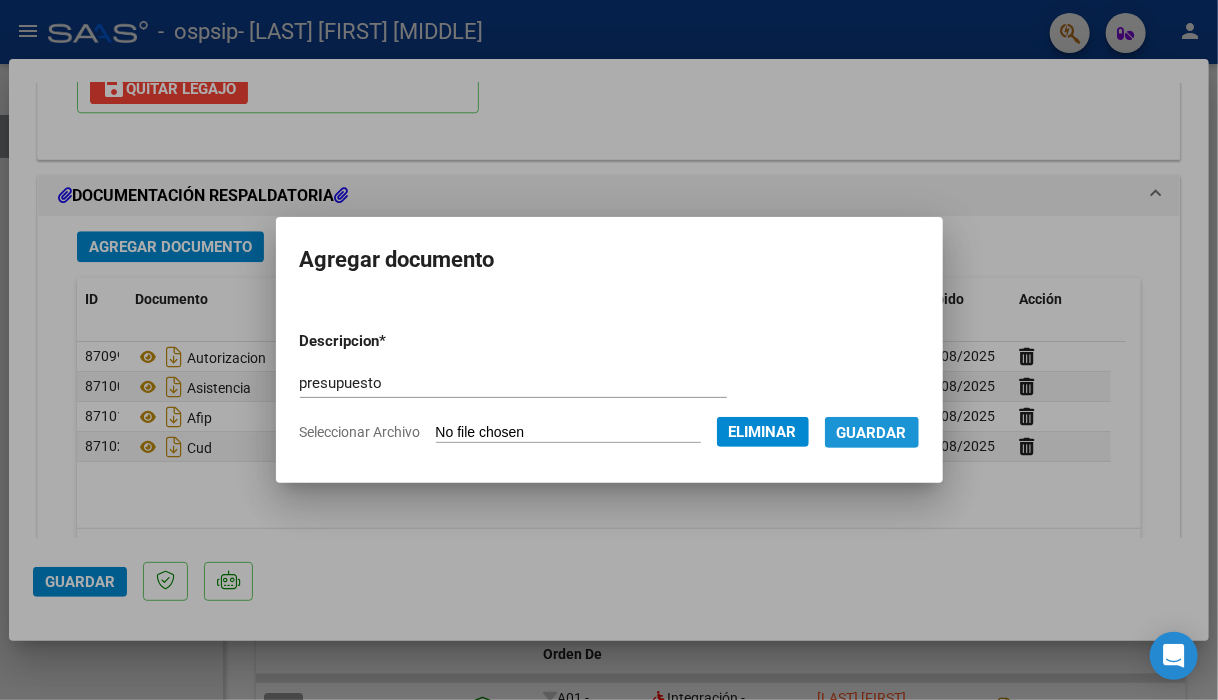 click on "Guardar" at bounding box center (872, 433) 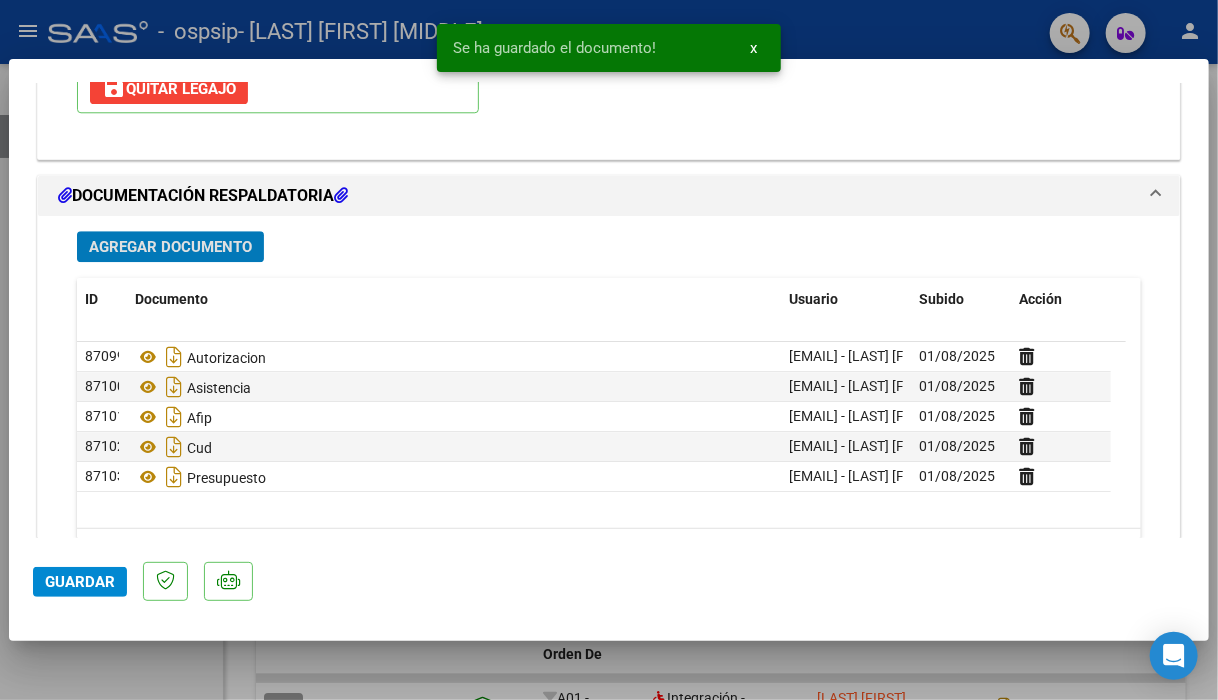 click on "Guardar" 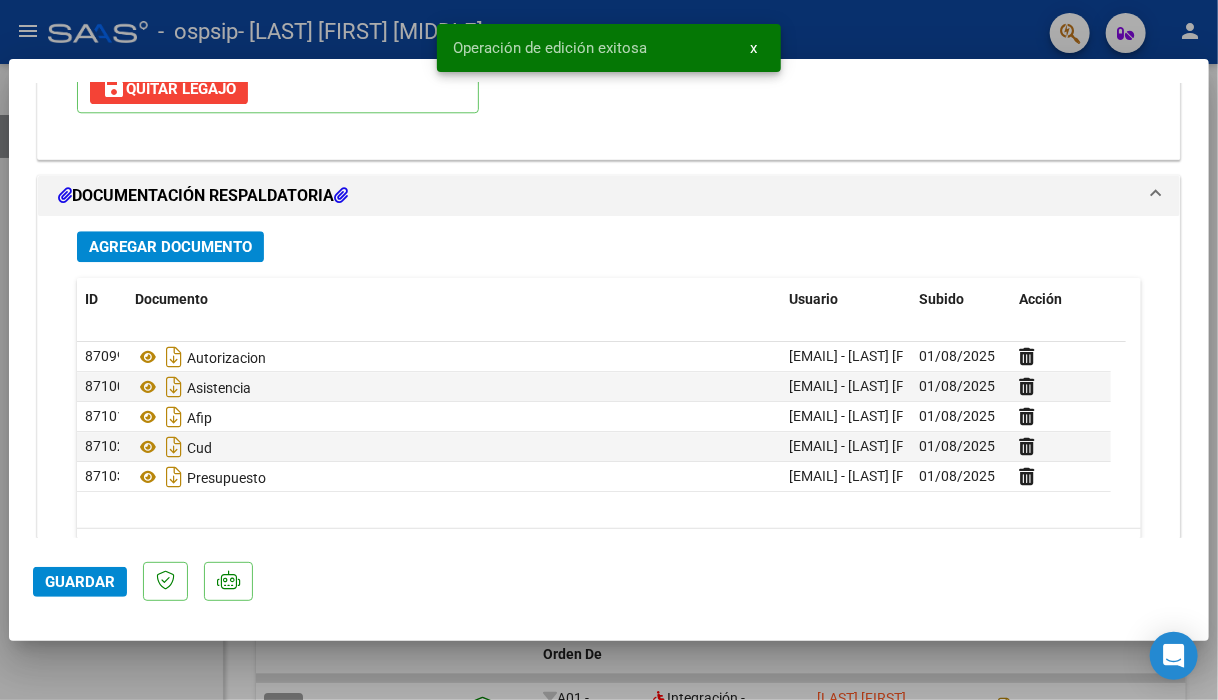 click at bounding box center [609, 350] 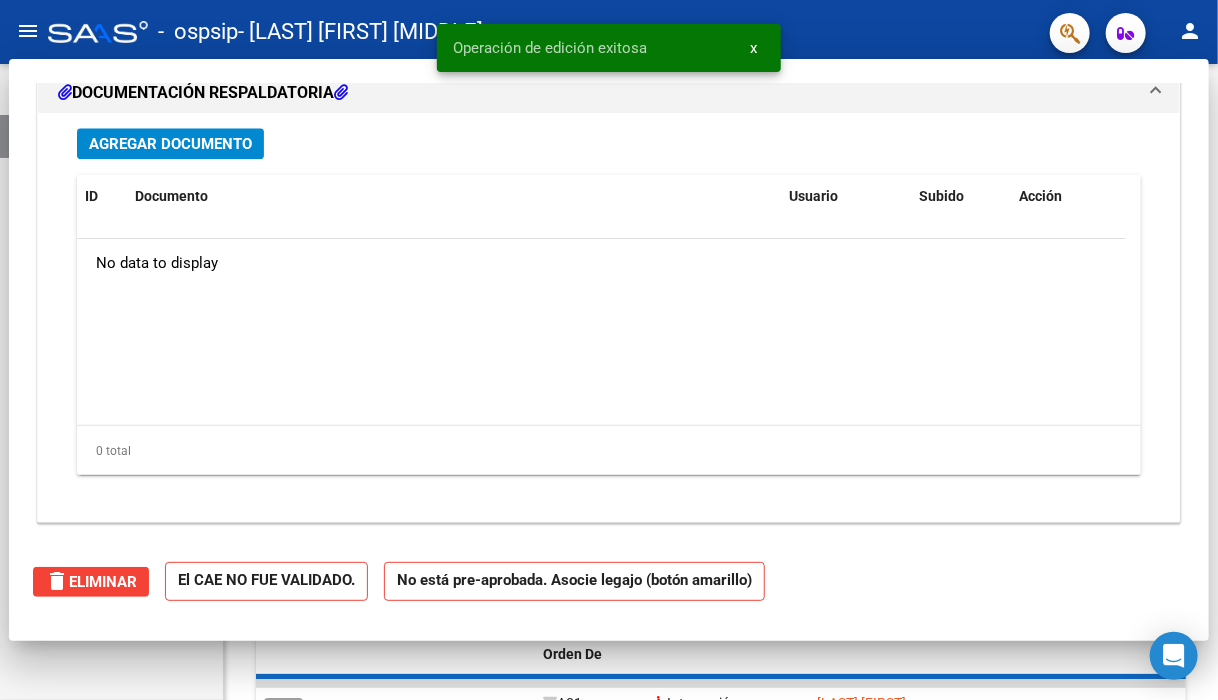 scroll, scrollTop: 1912, scrollLeft: 0, axis: vertical 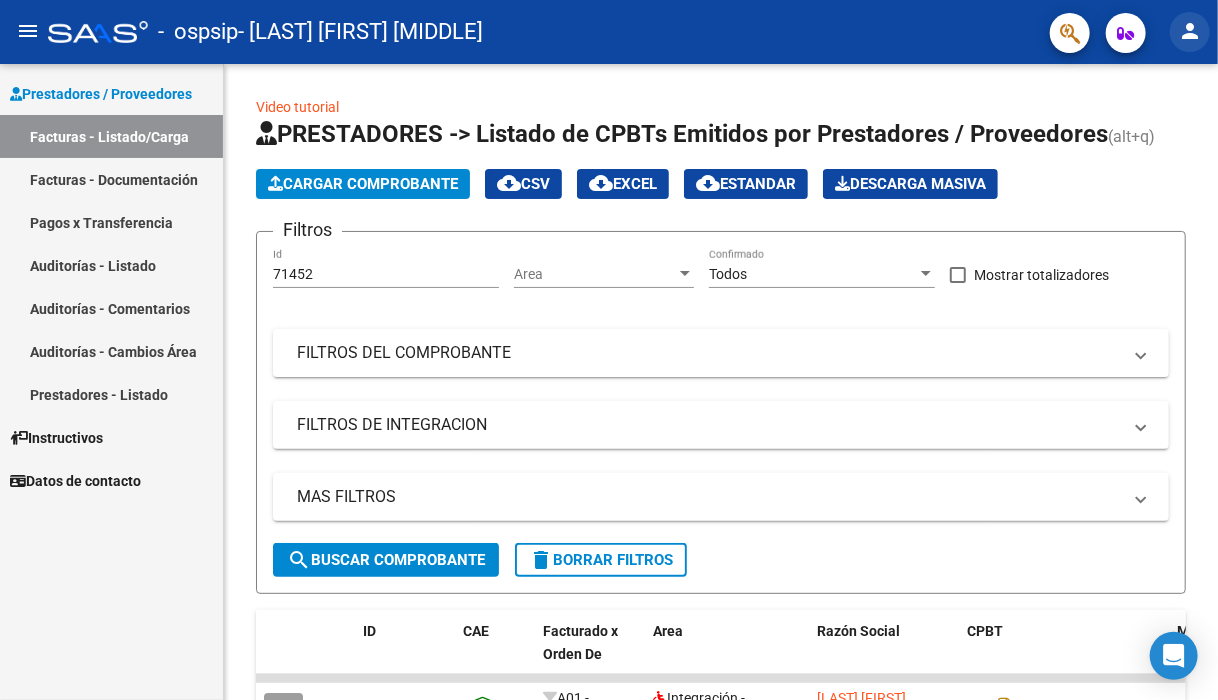click on "person" 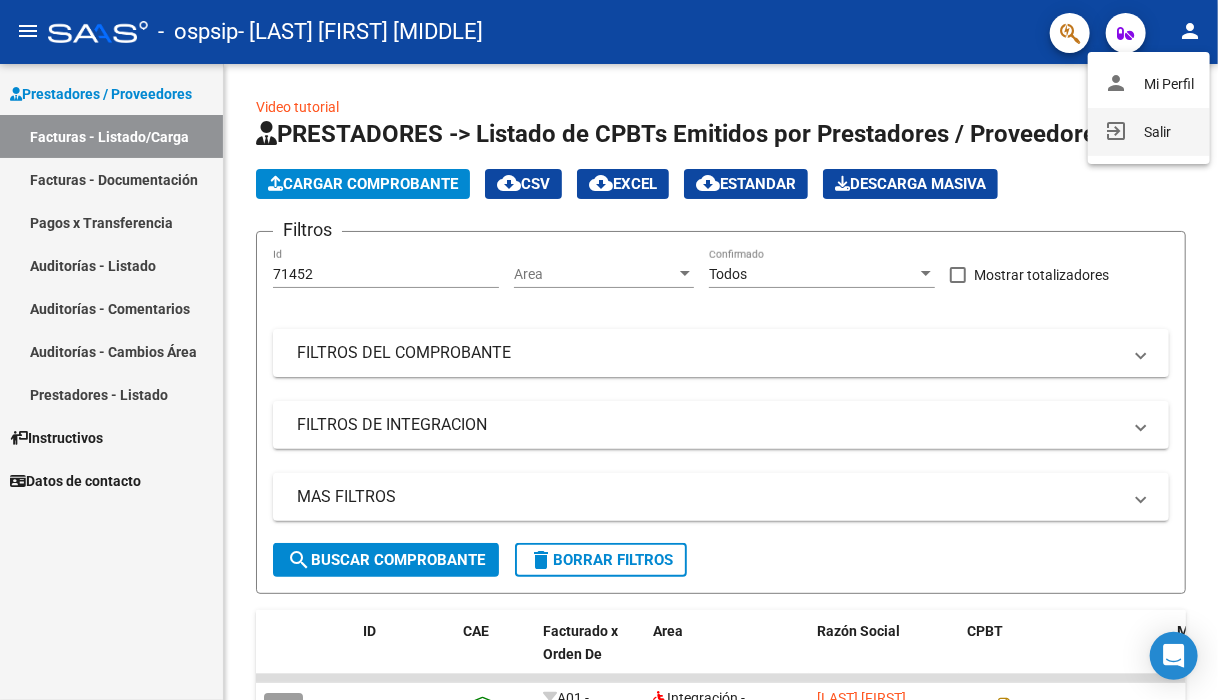 click on "exit_to_app  Salir" at bounding box center (1149, 132) 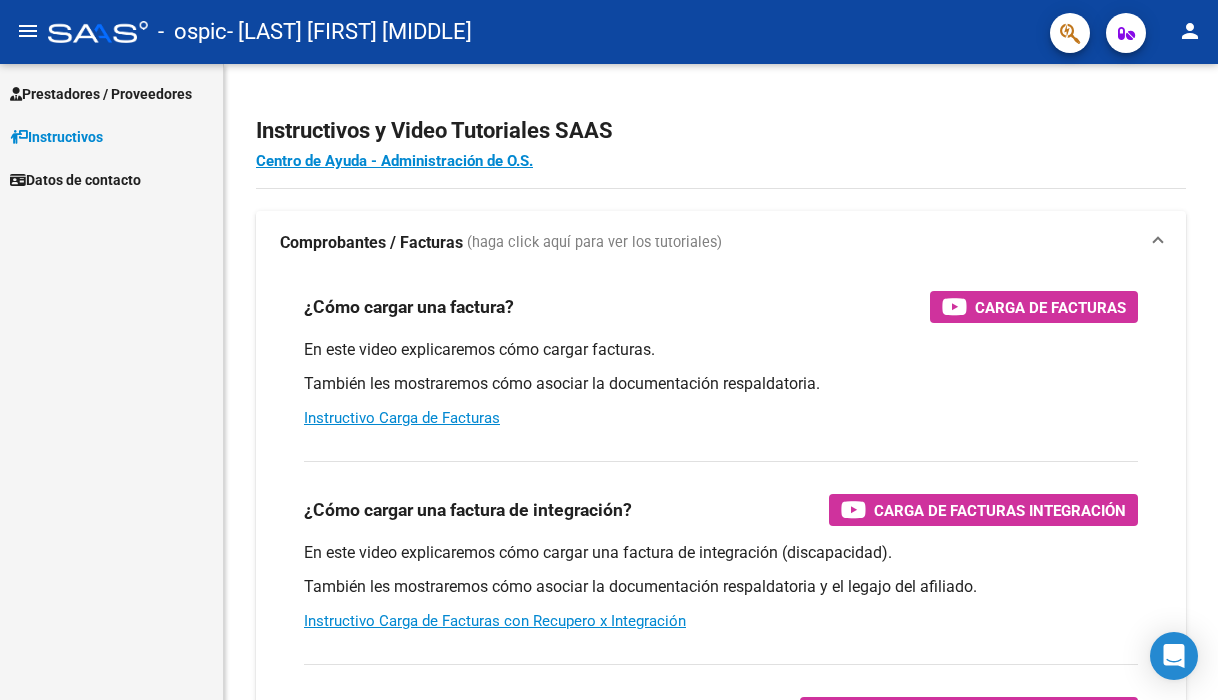 scroll, scrollTop: 0, scrollLeft: 0, axis: both 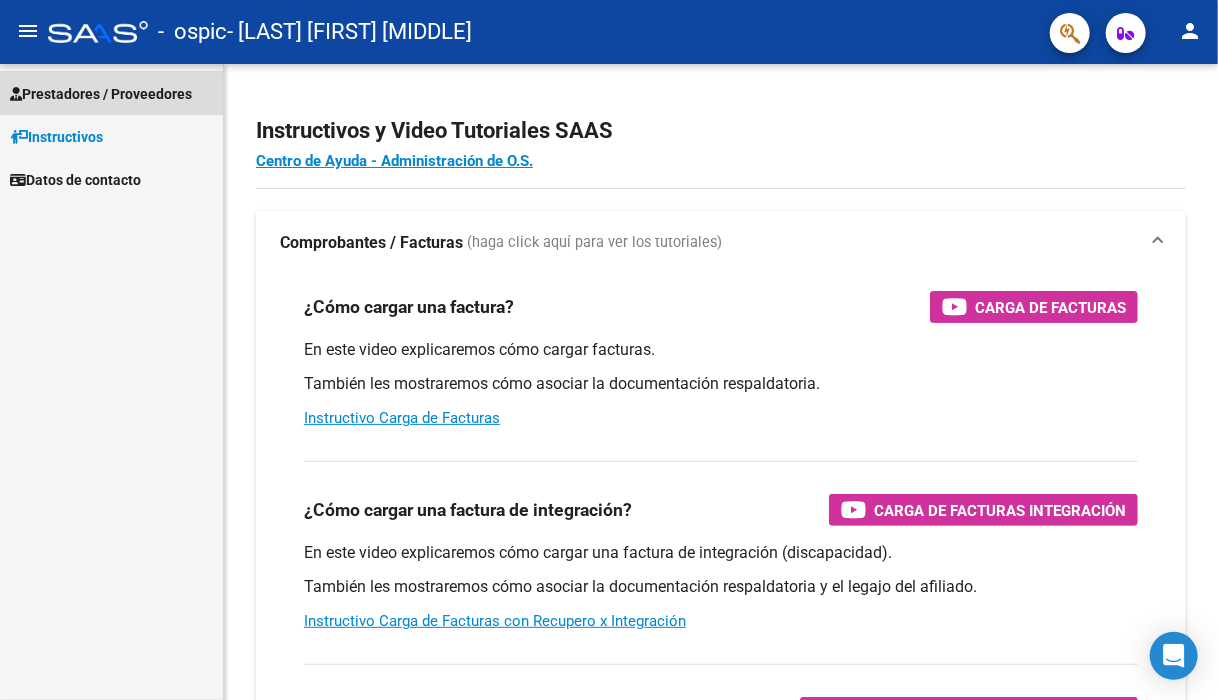 click on "Prestadores / Proveedores" at bounding box center (101, 94) 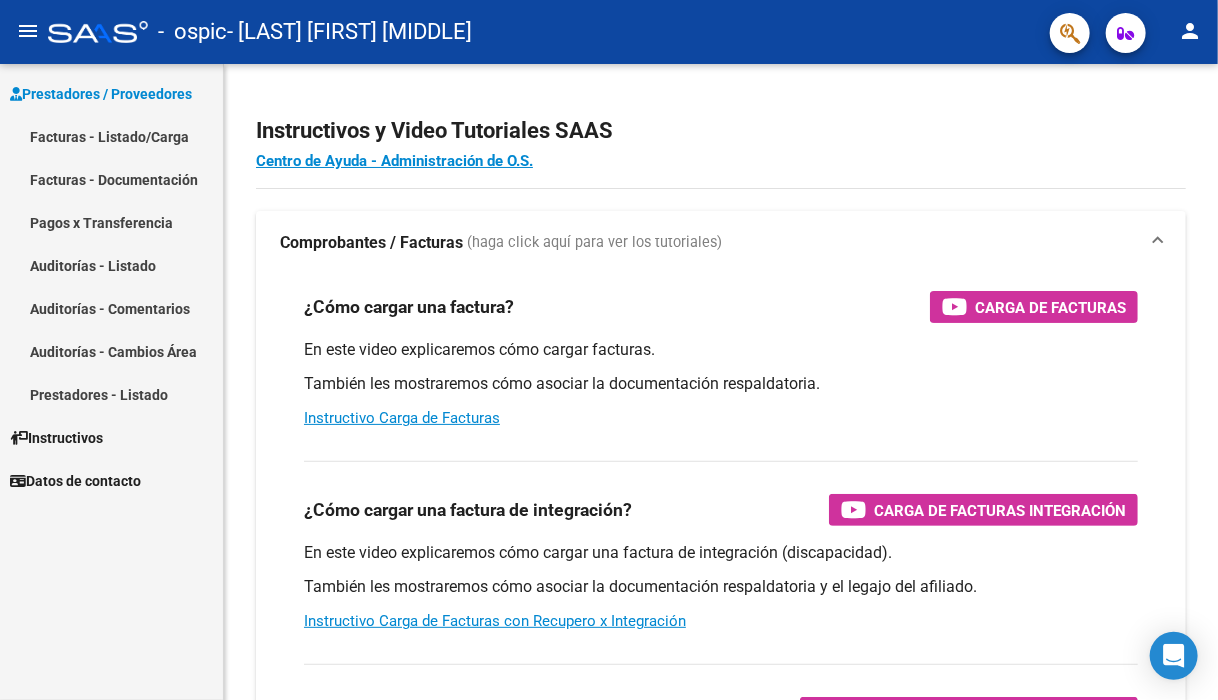 click on "Facturas - Listado/Carga" at bounding box center (111, 136) 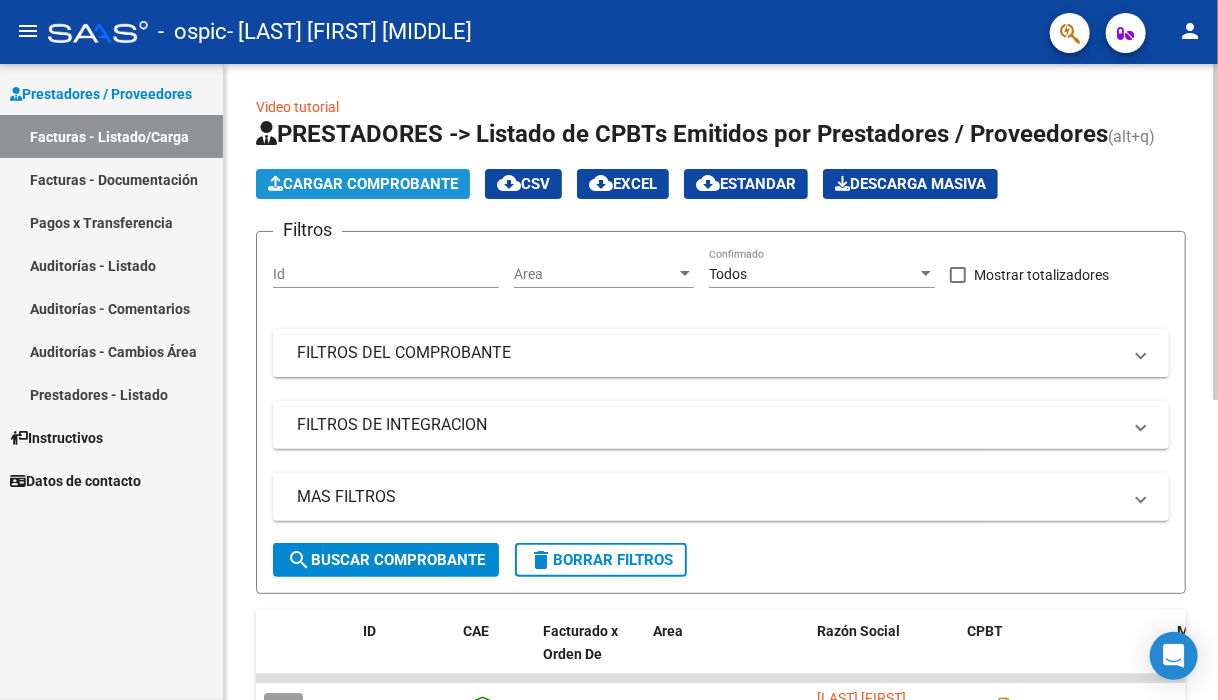 click on "Cargar Comprobante" 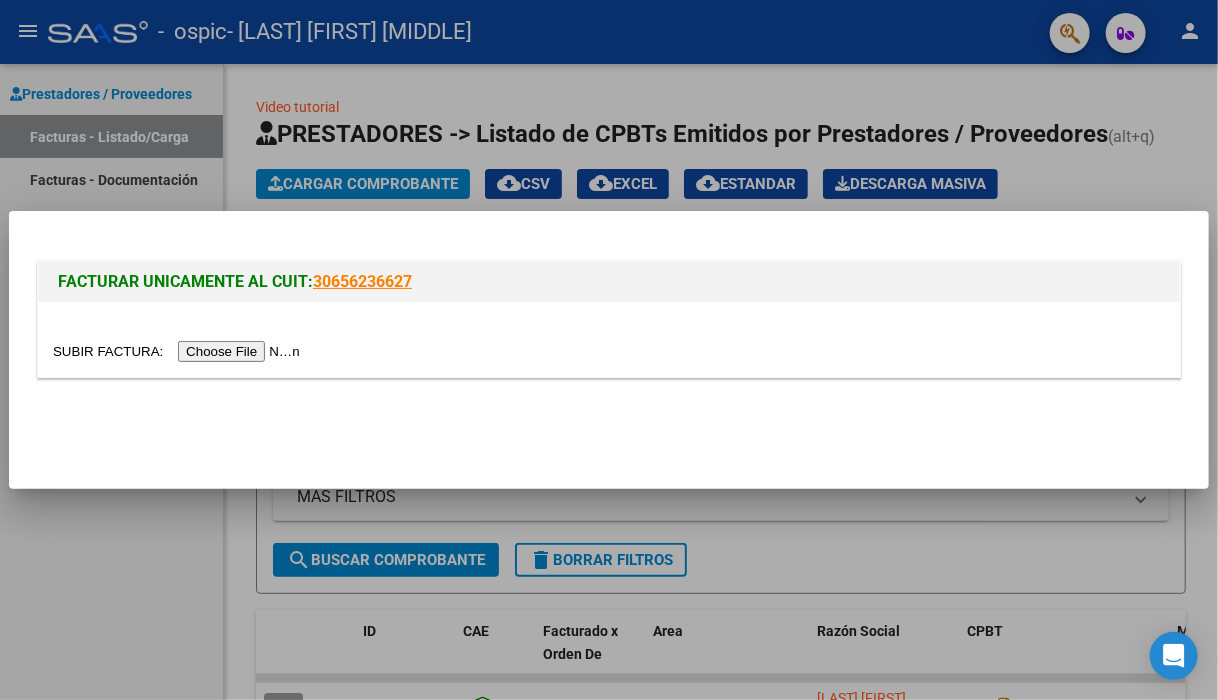 click at bounding box center (179, 351) 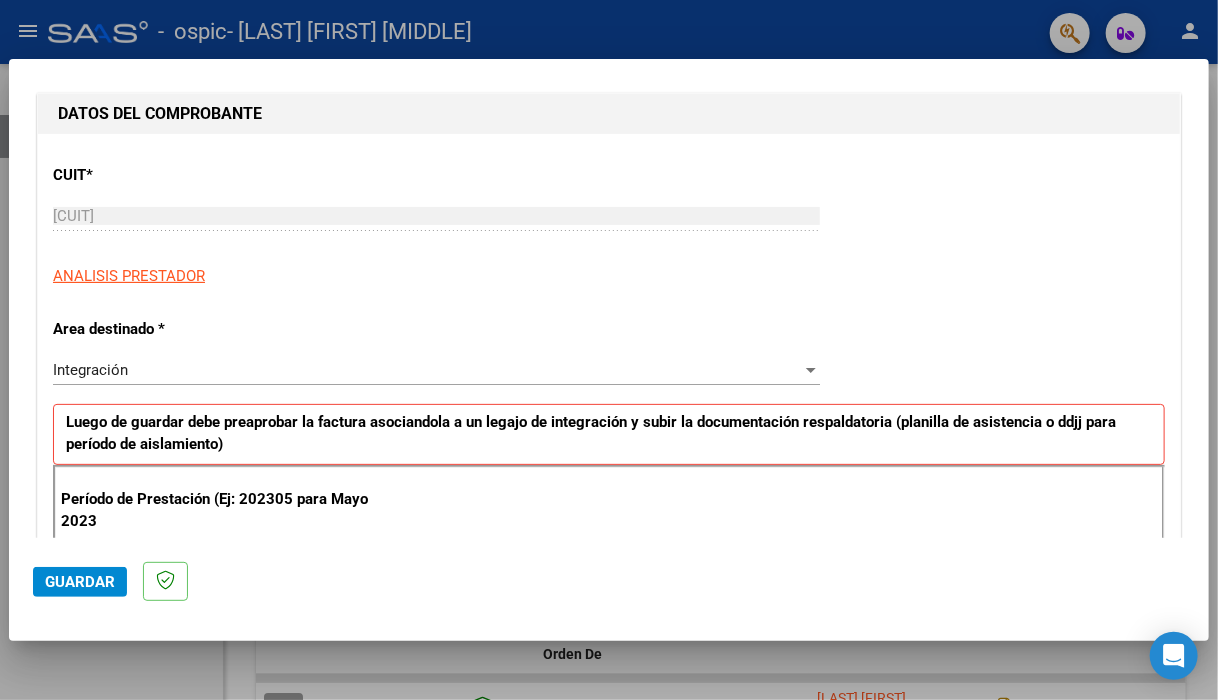 scroll, scrollTop: 300, scrollLeft: 0, axis: vertical 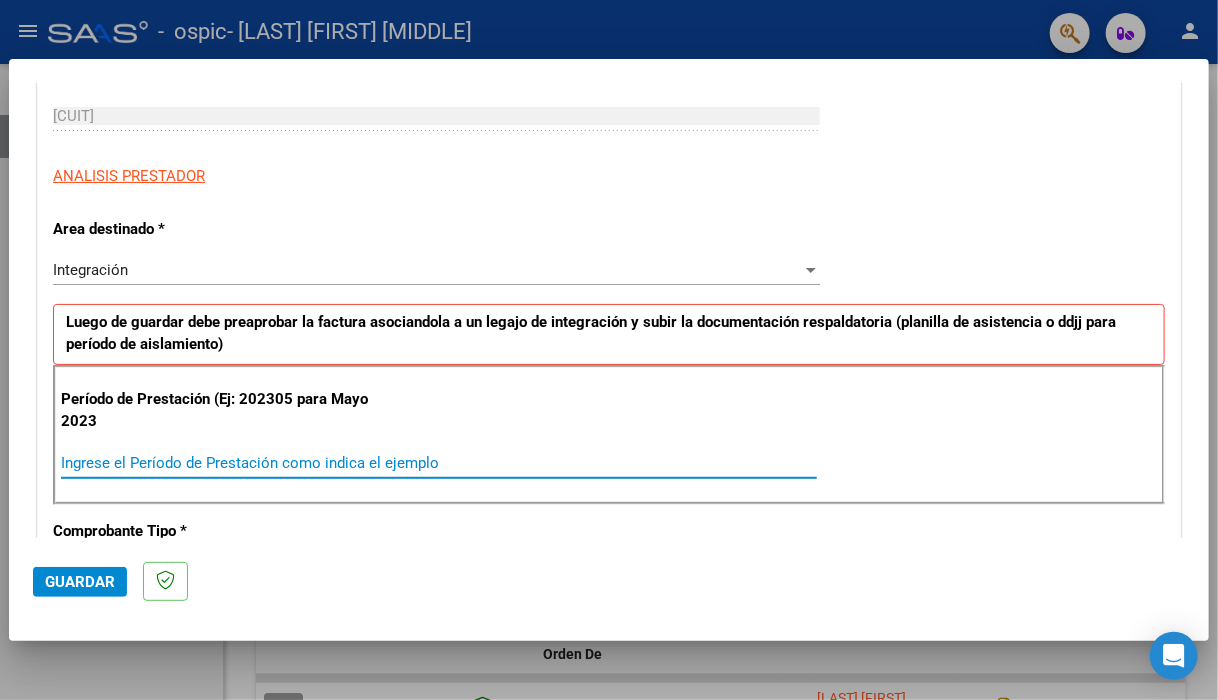 click on "Ingrese el Período de Prestación como indica el ejemplo" at bounding box center [439, 463] 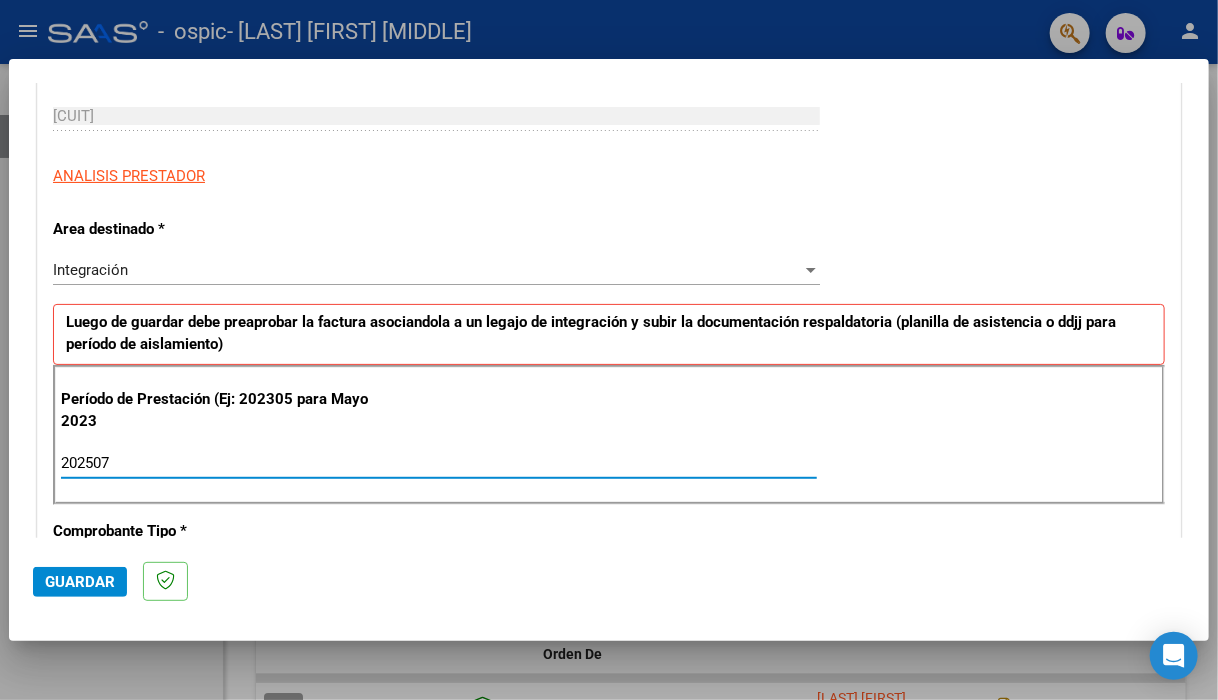 type on "202507" 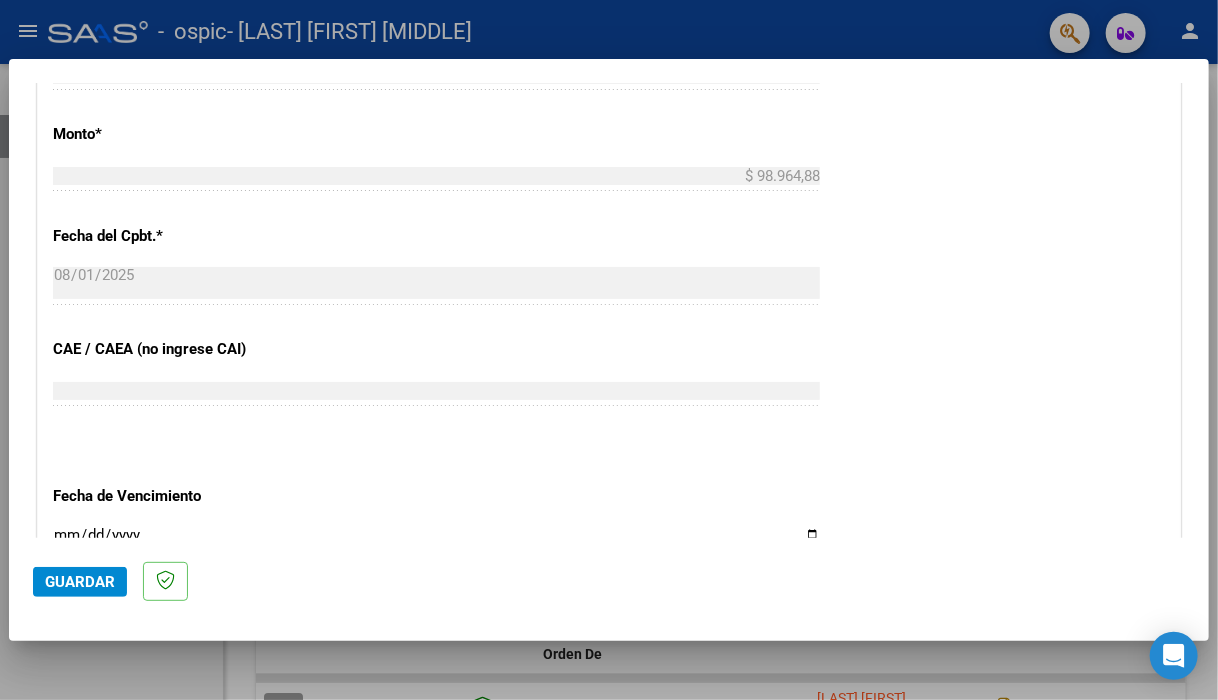 scroll, scrollTop: 1100, scrollLeft: 0, axis: vertical 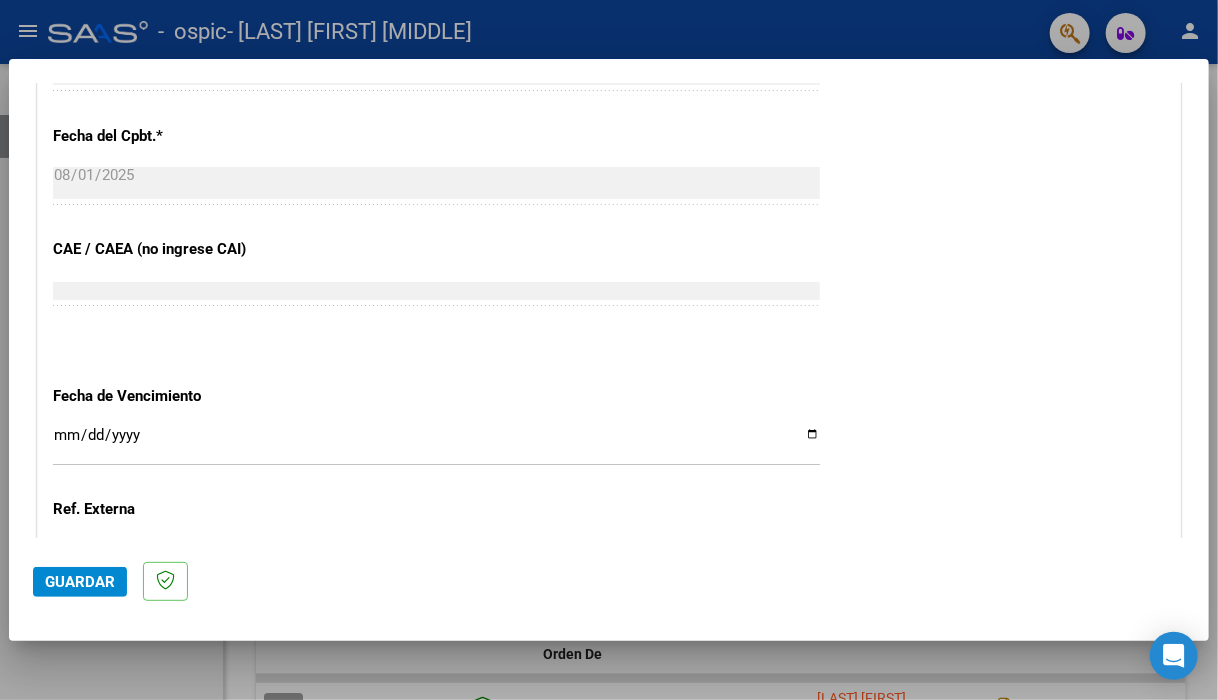 click on "Ingresar la fecha" at bounding box center (436, 443) 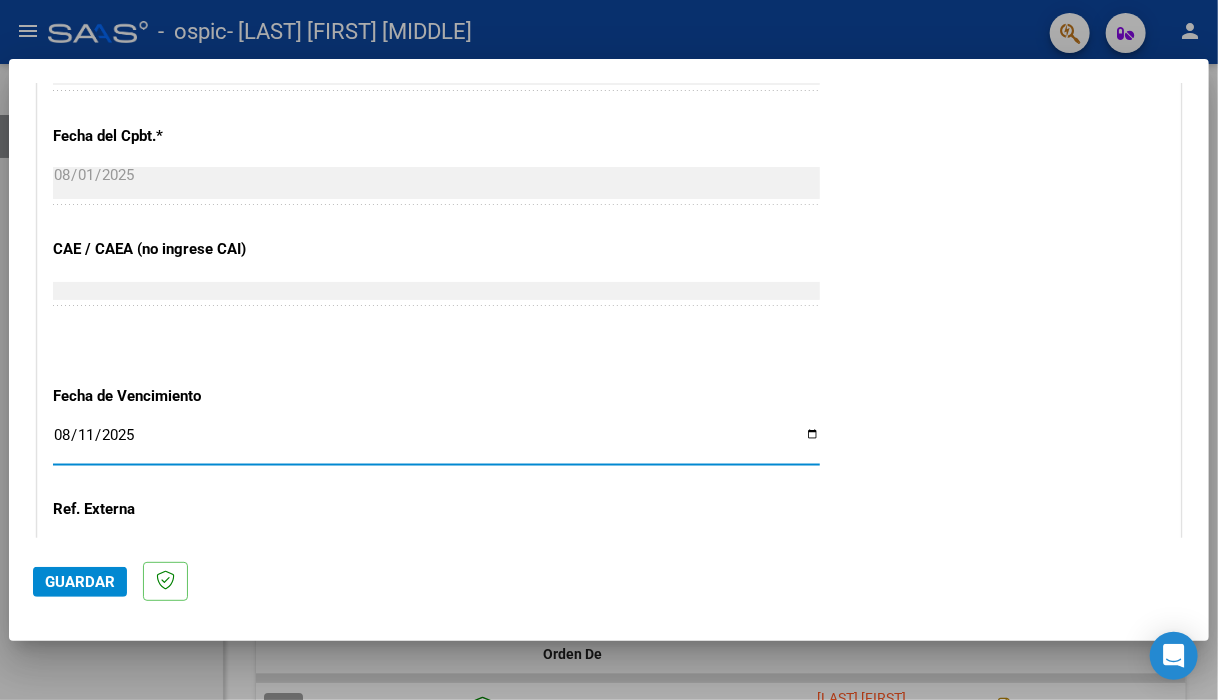 type on "2025-08-11" 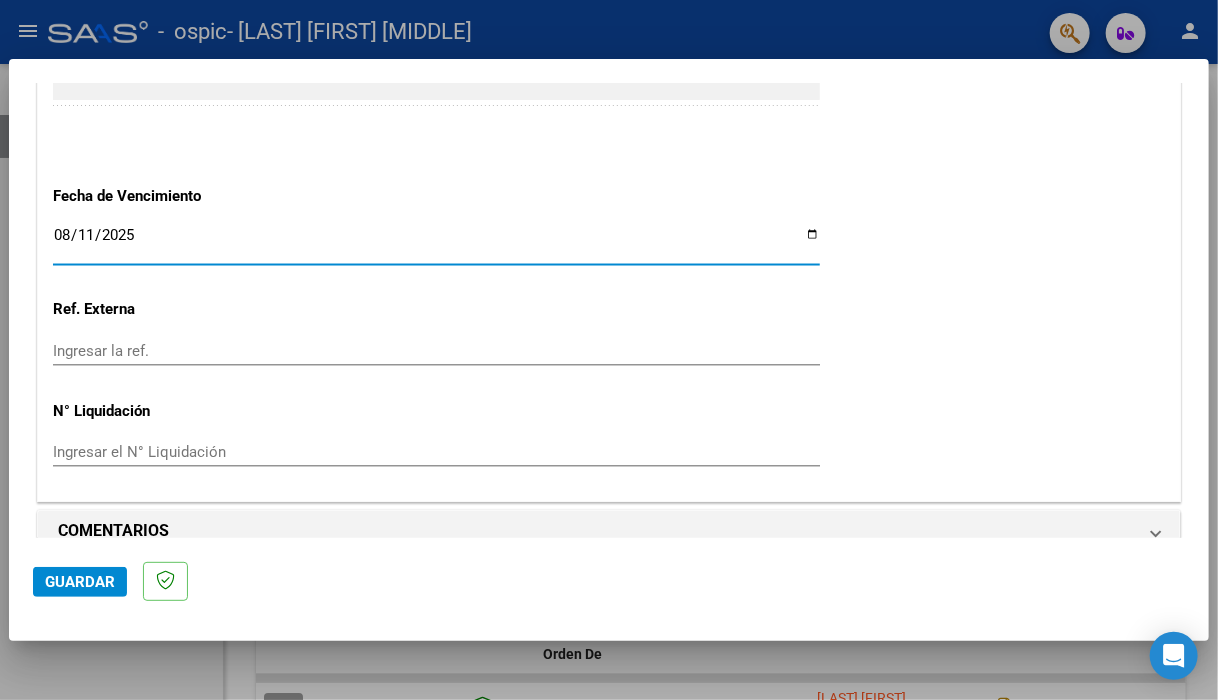 scroll, scrollTop: 1325, scrollLeft: 0, axis: vertical 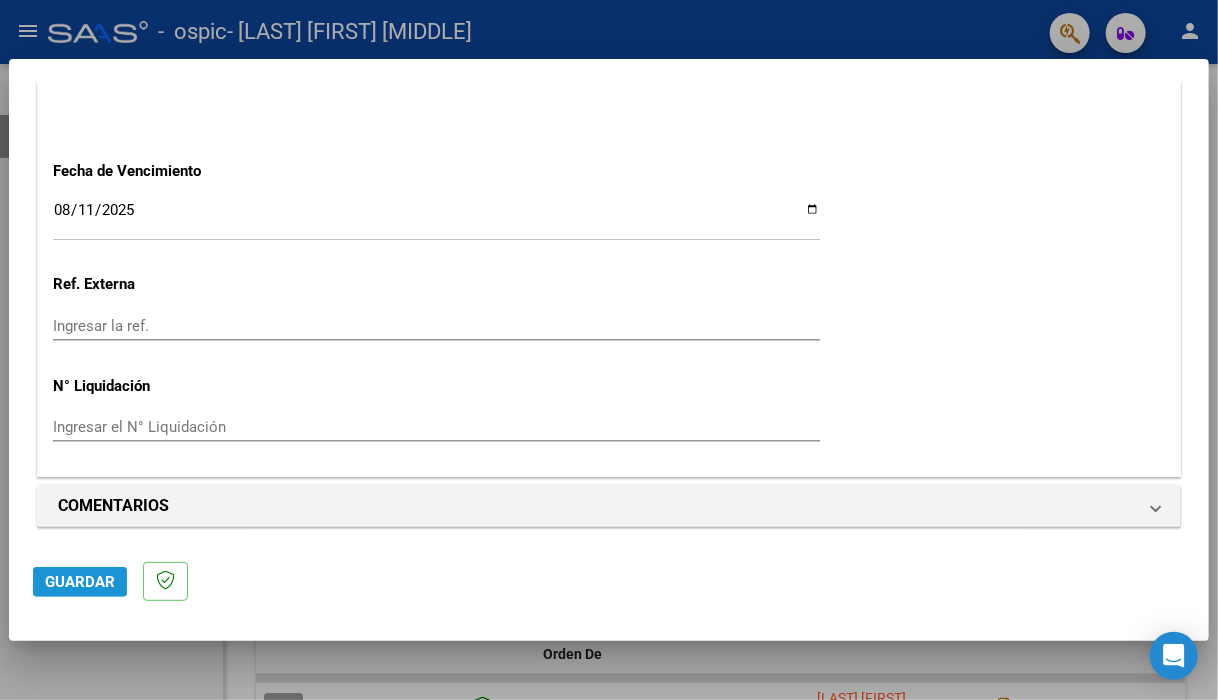 click on "Guardar" 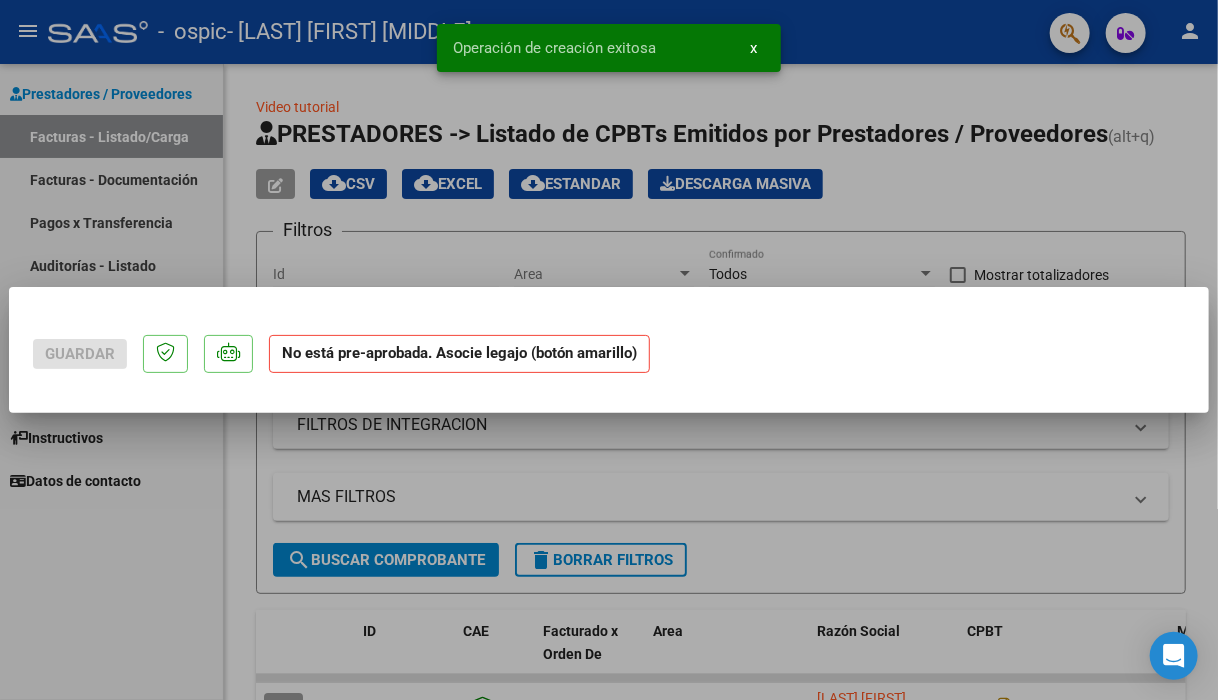 scroll, scrollTop: 0, scrollLeft: 0, axis: both 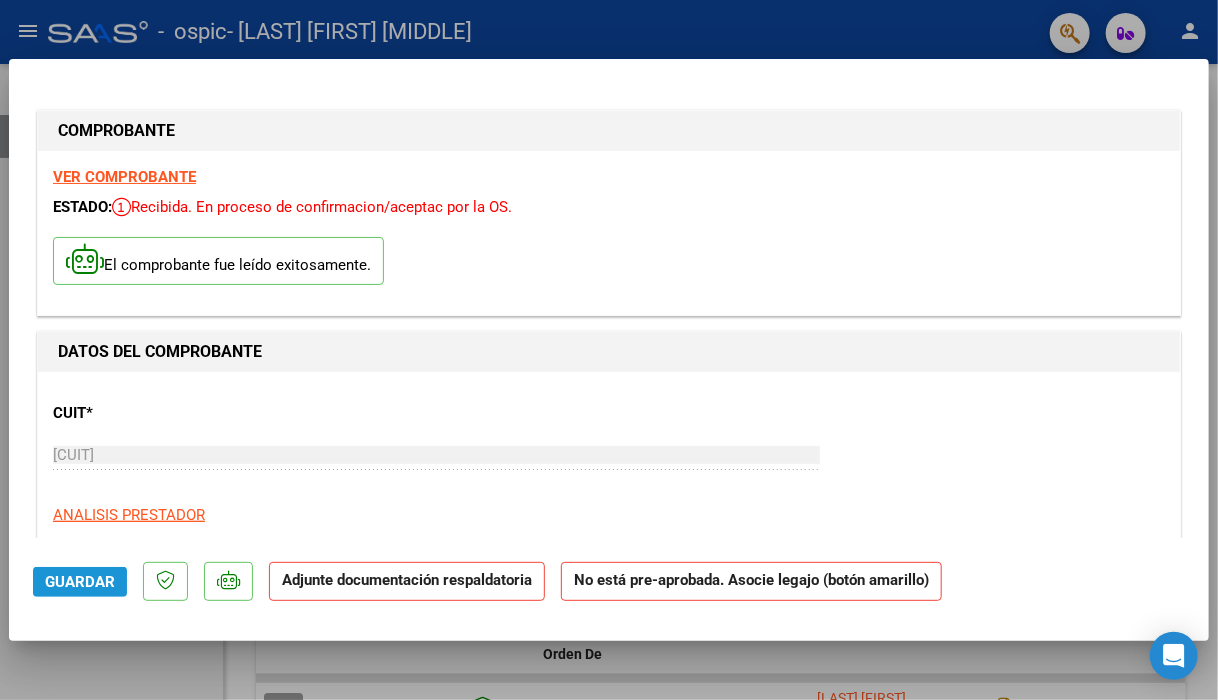 click on "Guardar" 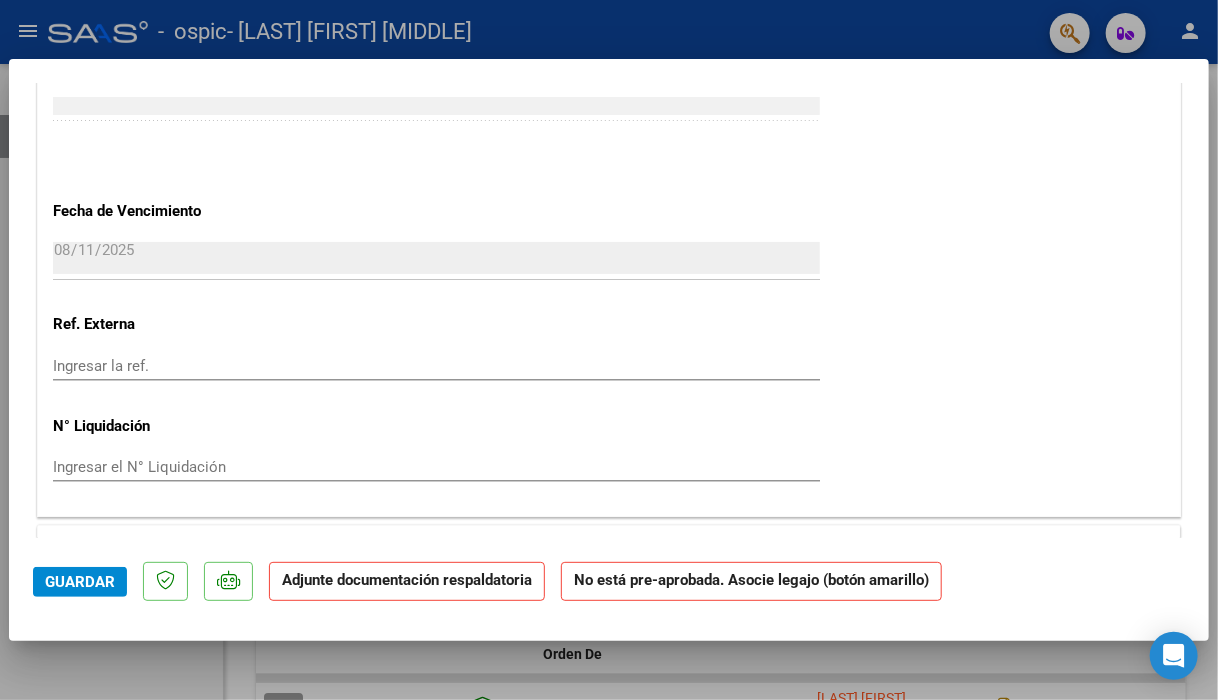 scroll, scrollTop: 1500, scrollLeft: 0, axis: vertical 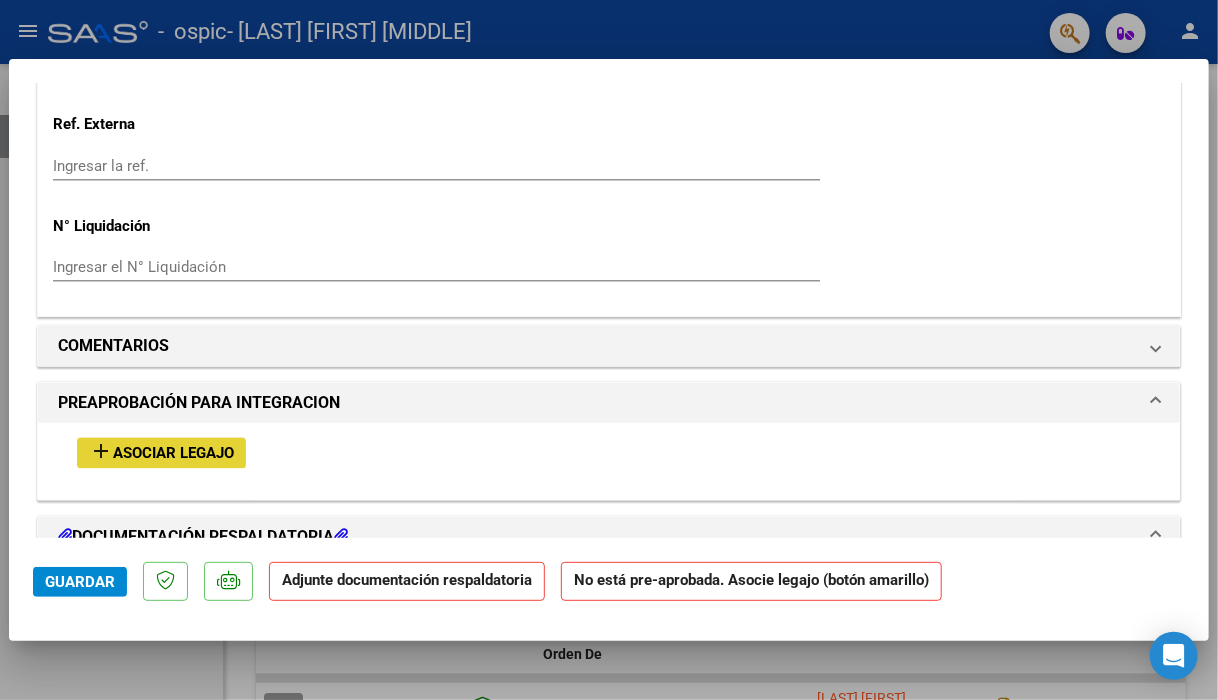 click on "Asociar Legajo" at bounding box center [173, 454] 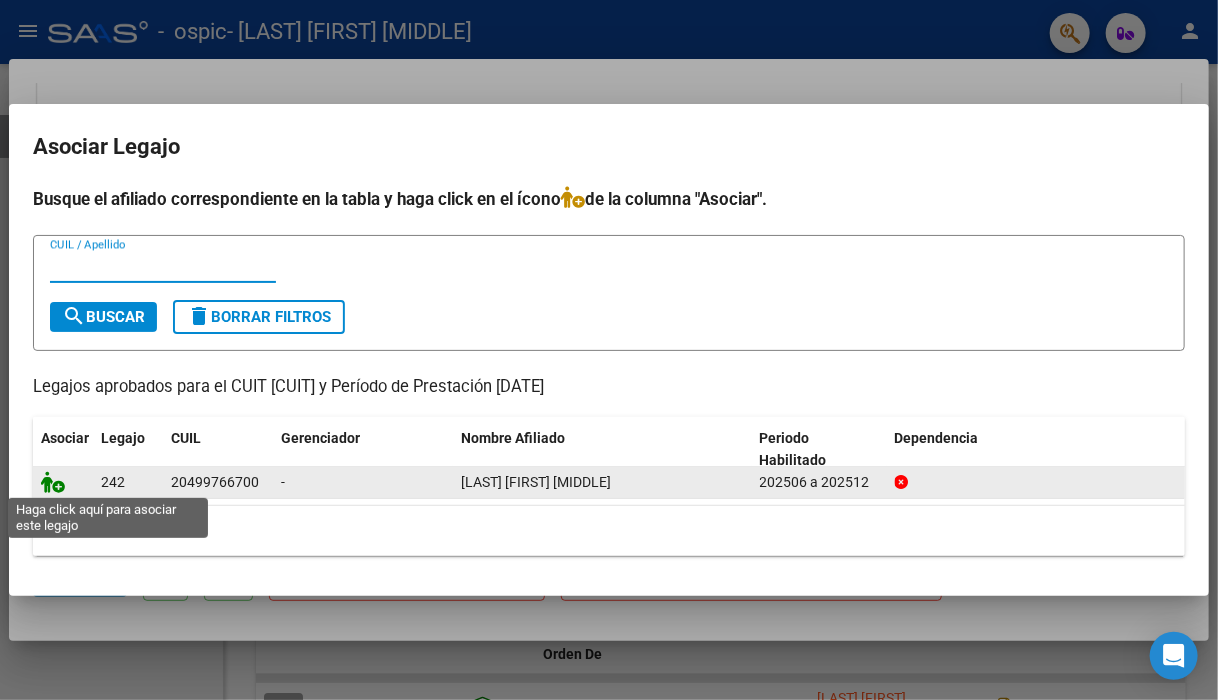 click 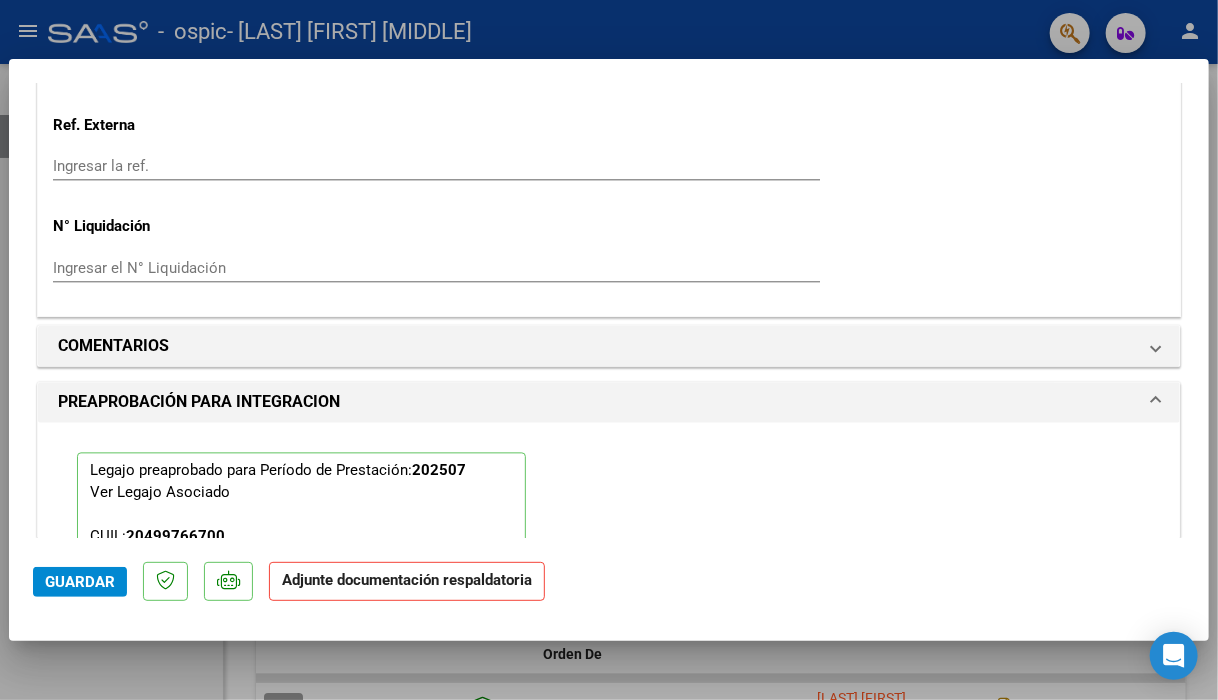scroll, scrollTop: 1852, scrollLeft: 0, axis: vertical 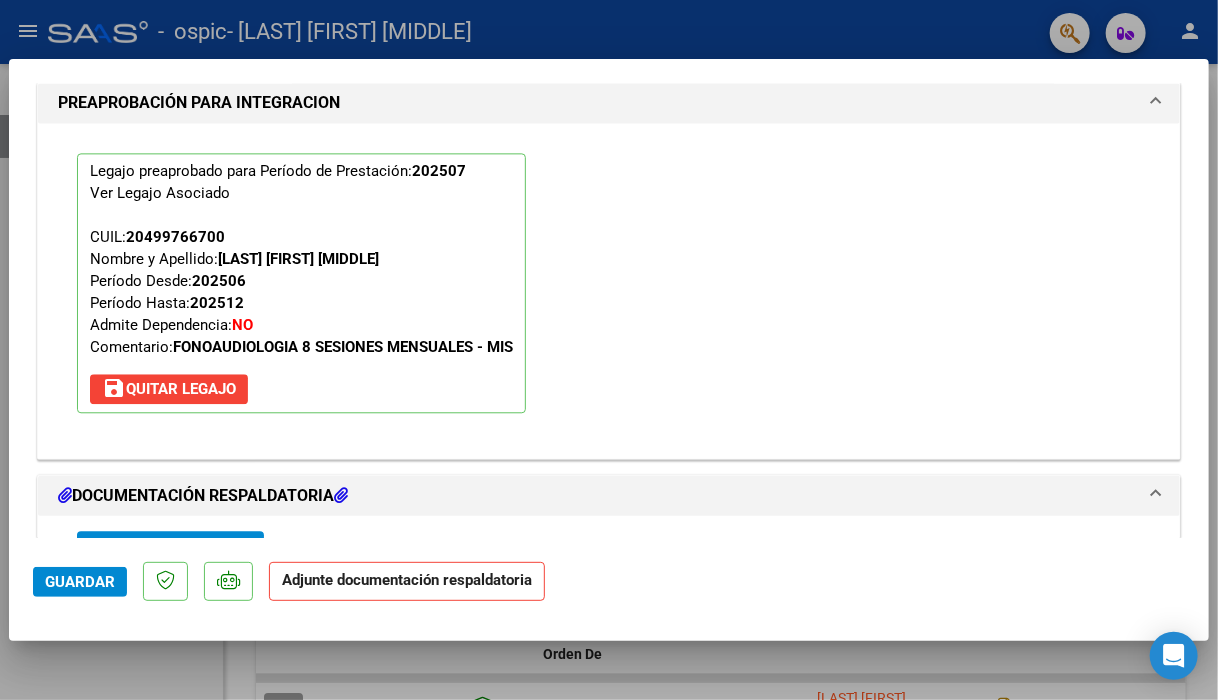 click on "Adjunte documentación respaldatoria" 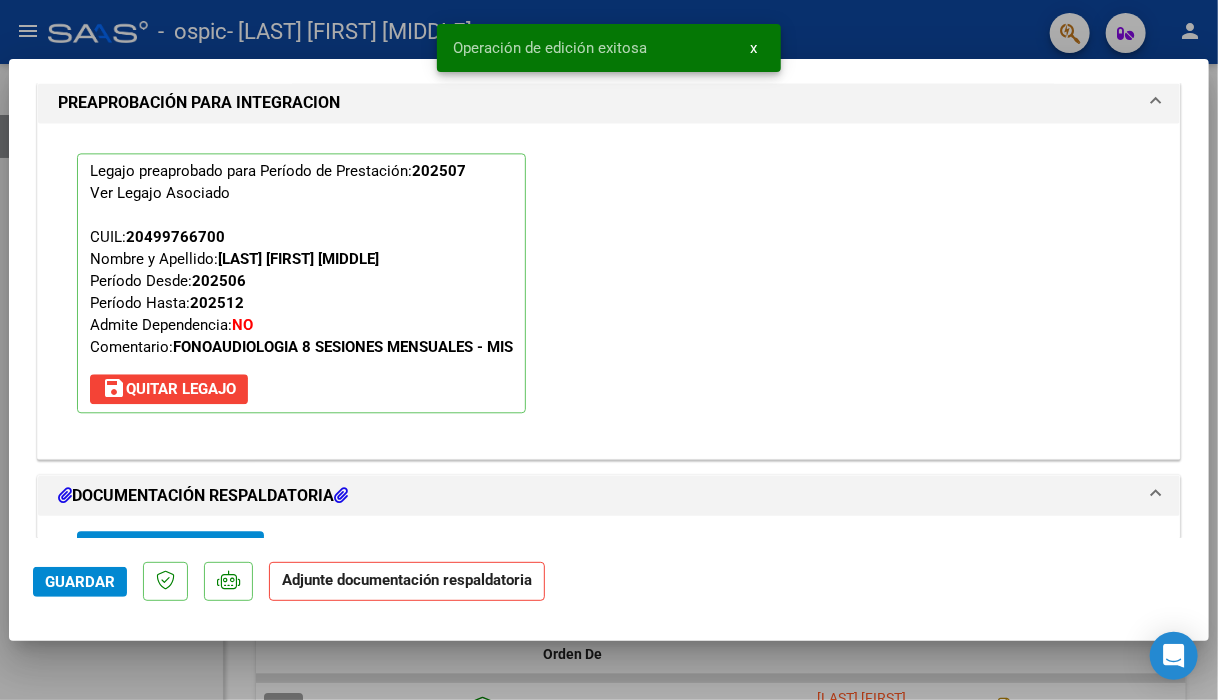 scroll, scrollTop: 2152, scrollLeft: 0, axis: vertical 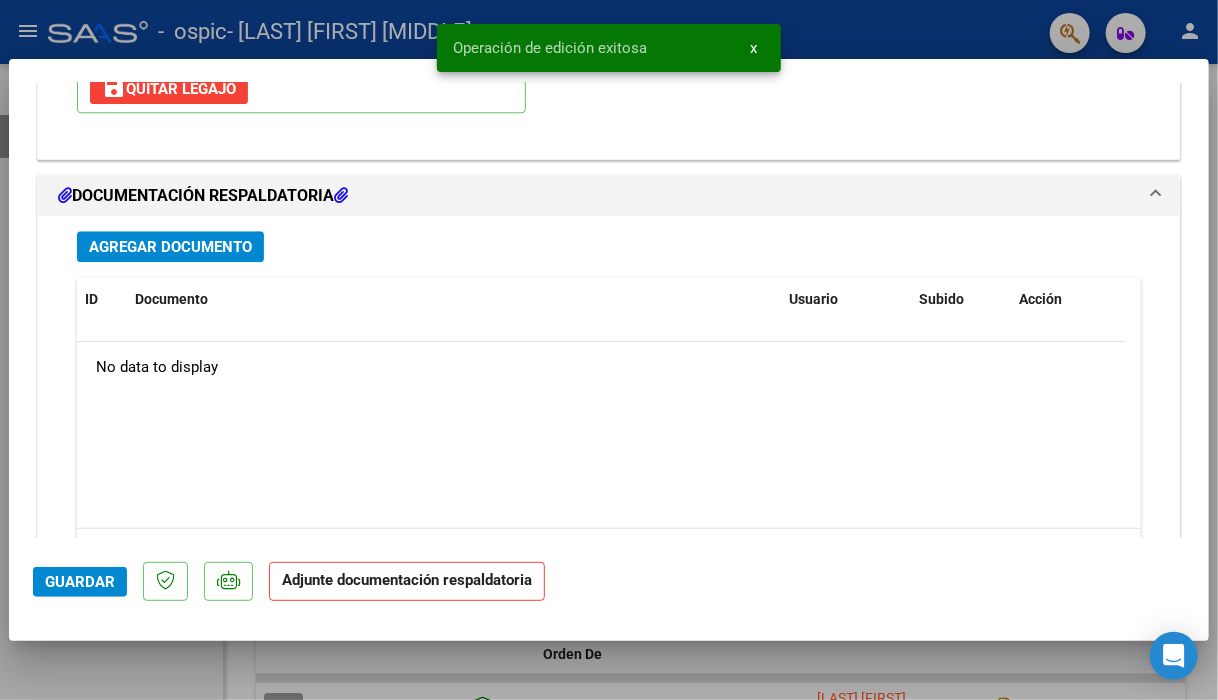 click on "Agregar Documento" at bounding box center (170, 247) 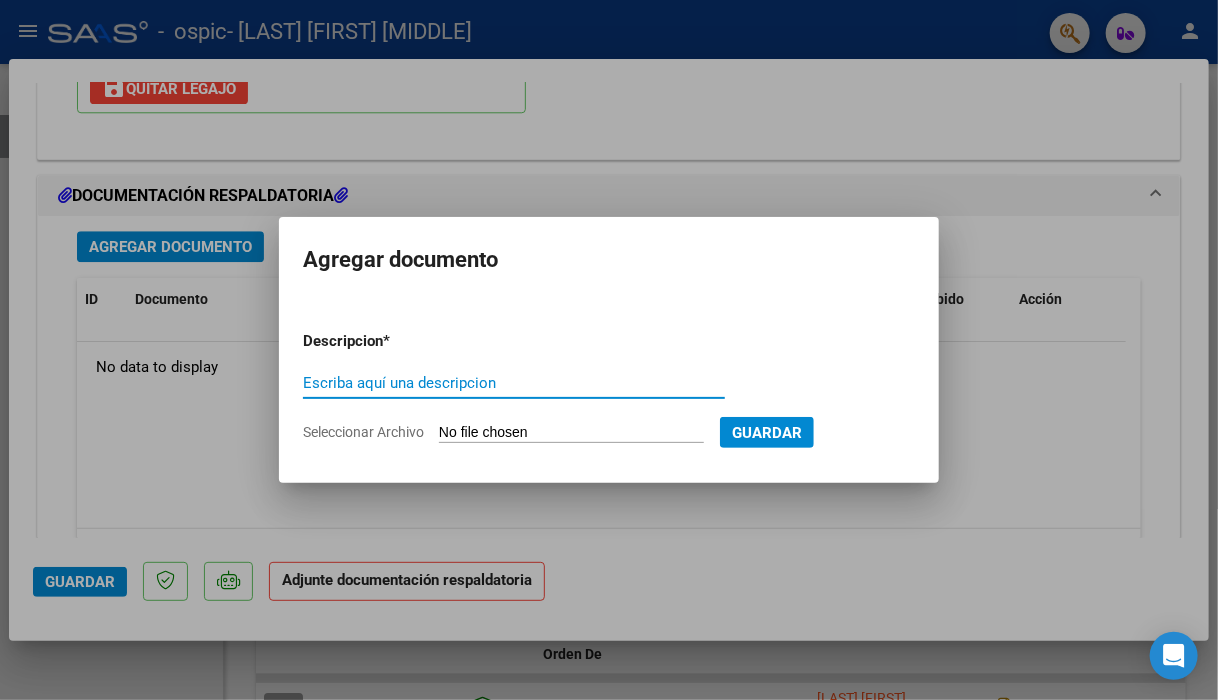 click on "Escriba aquí una descripcion" at bounding box center [514, 383] 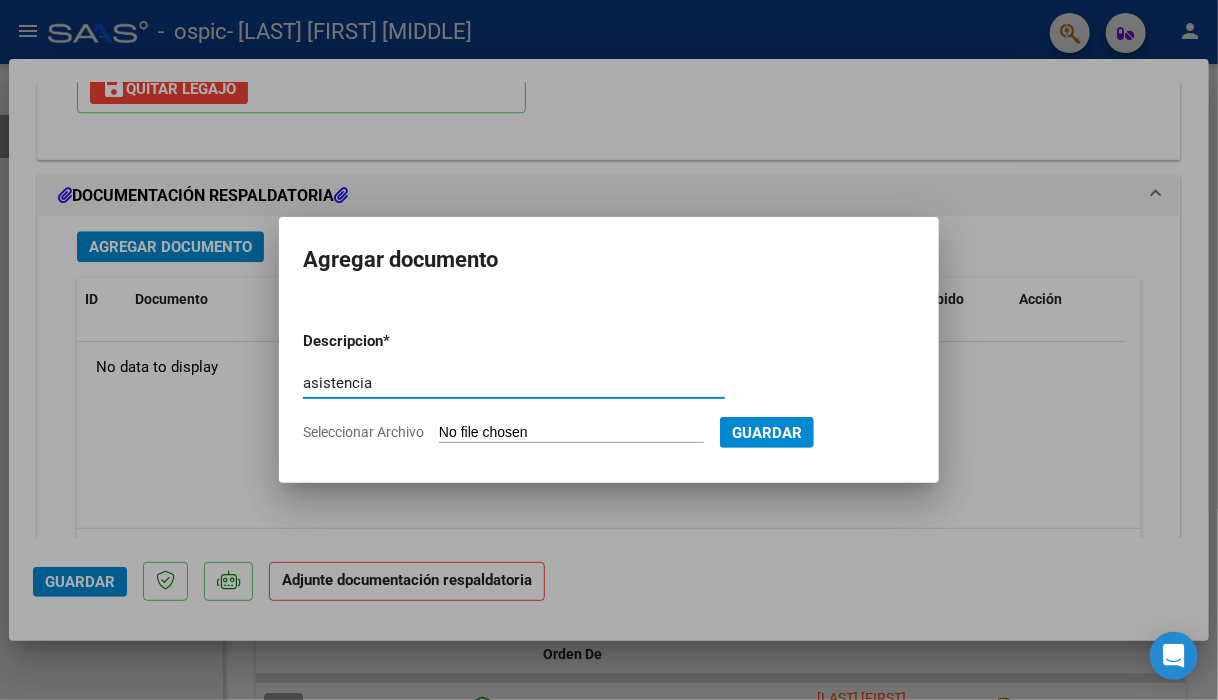 type on "asistencia" 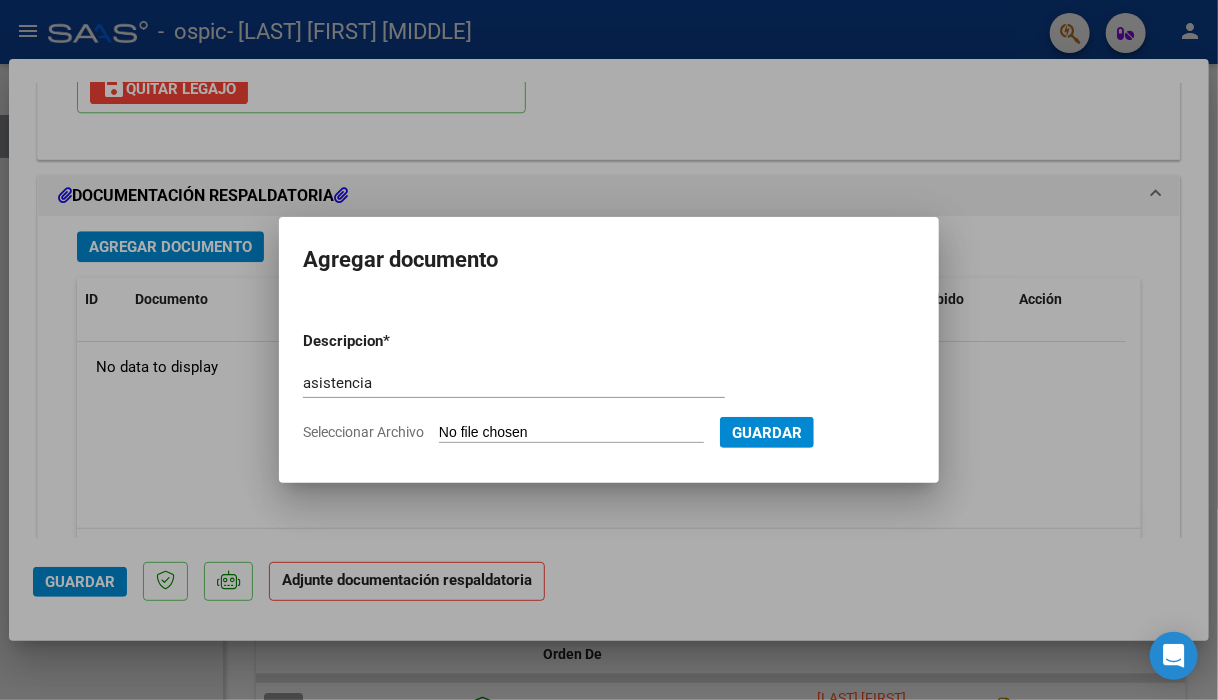 click on "Seleccionar Archivo" at bounding box center [571, 433] 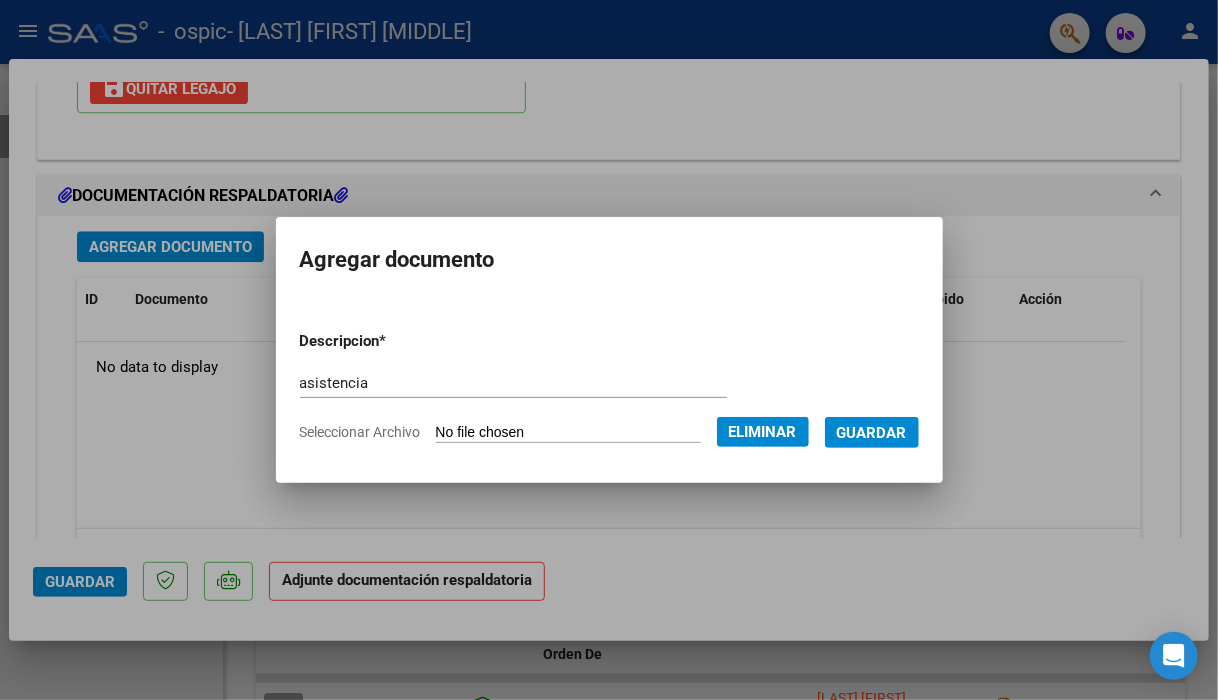 click on "Guardar" at bounding box center (872, 433) 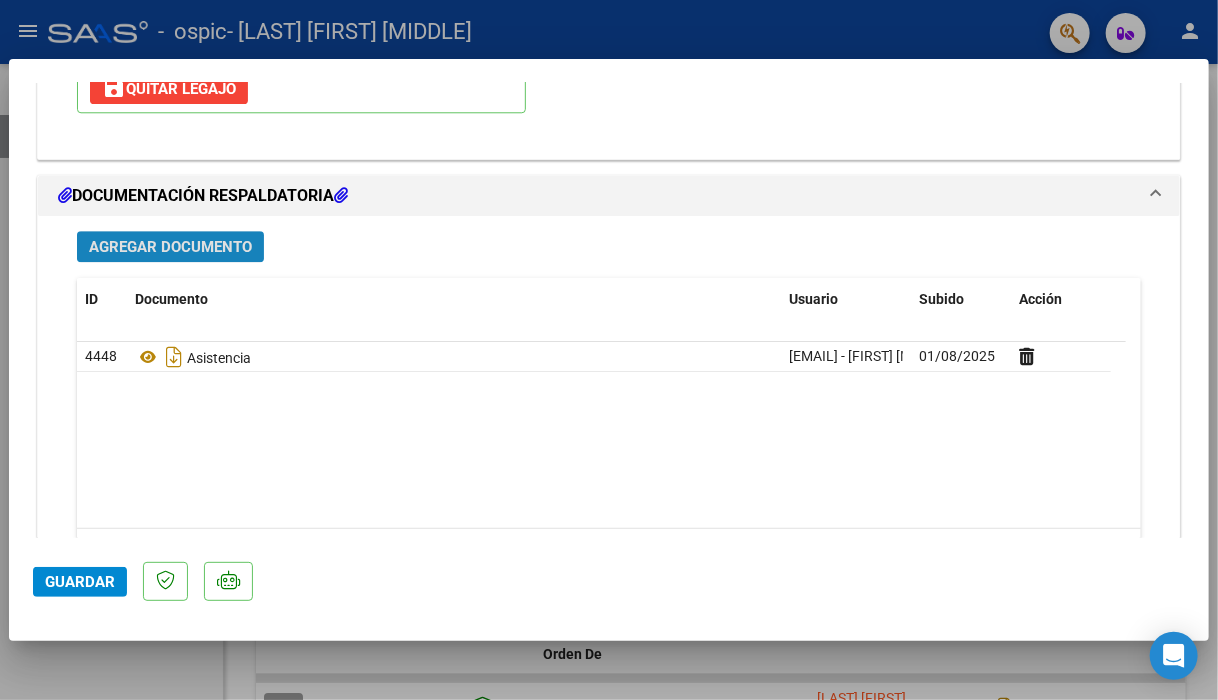 click on "Agregar Documento" at bounding box center (170, 247) 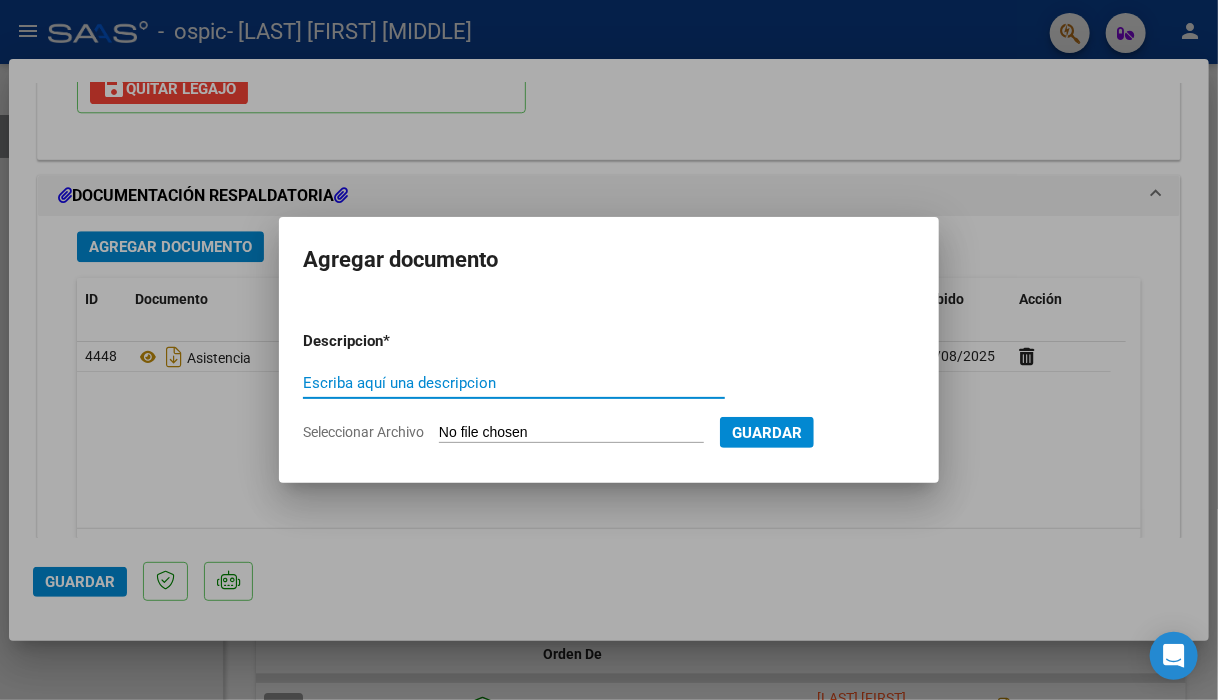 click on "Escriba aquí una descripcion" at bounding box center (514, 383) 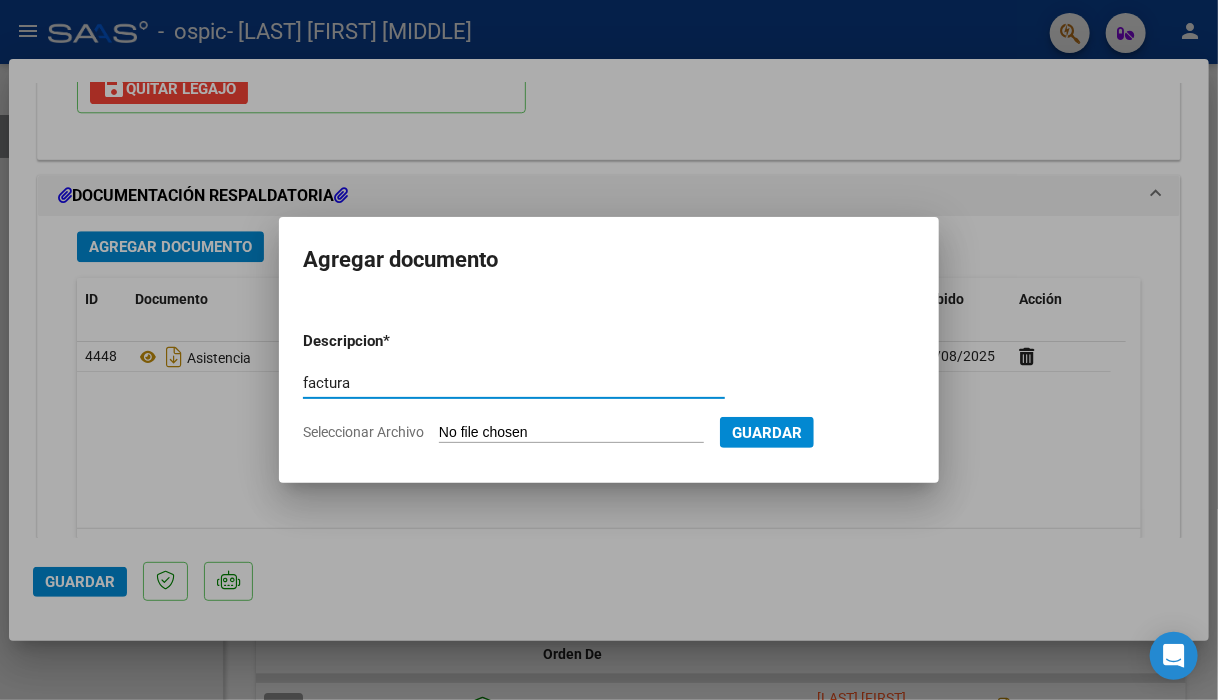 type on "factura" 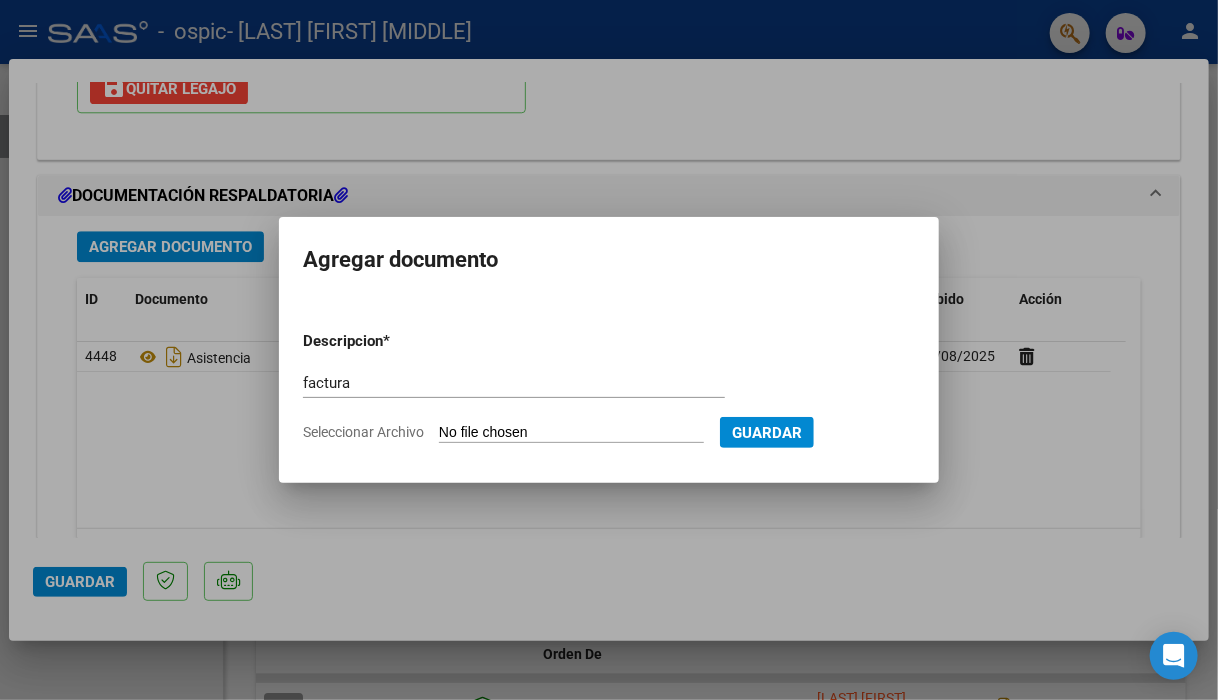 type on "C:\fakepath\27175230713_006_00005_00001144.pdf" 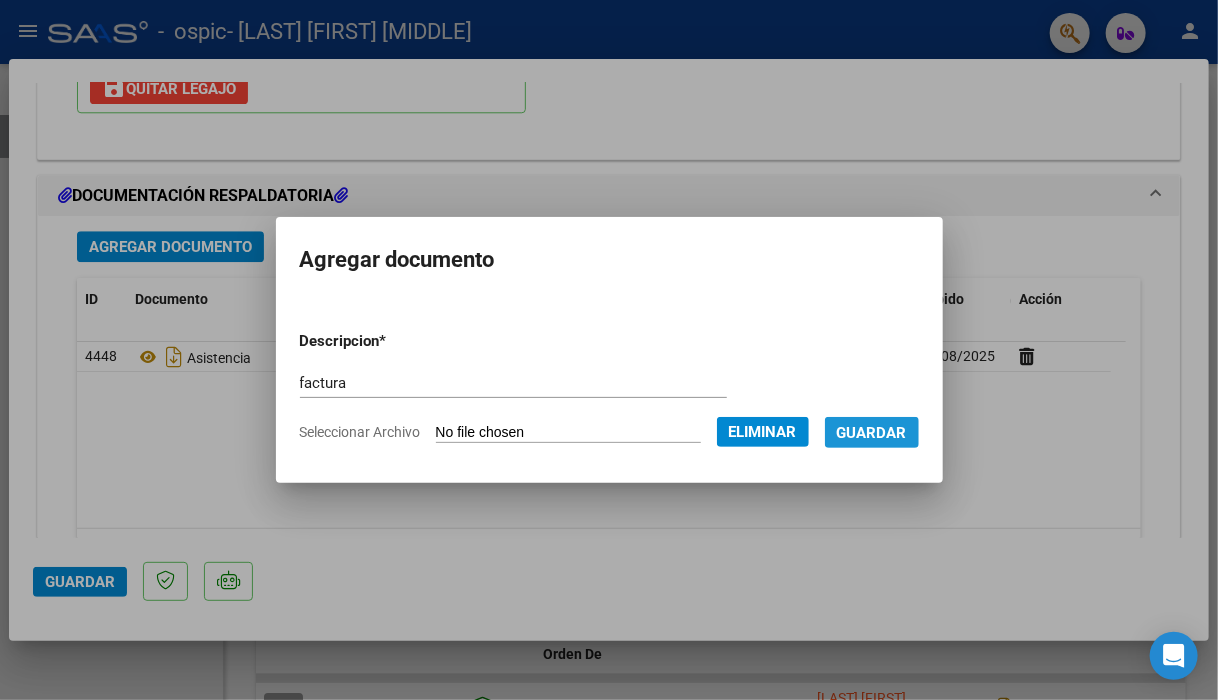 click on "Guardar" at bounding box center (872, 433) 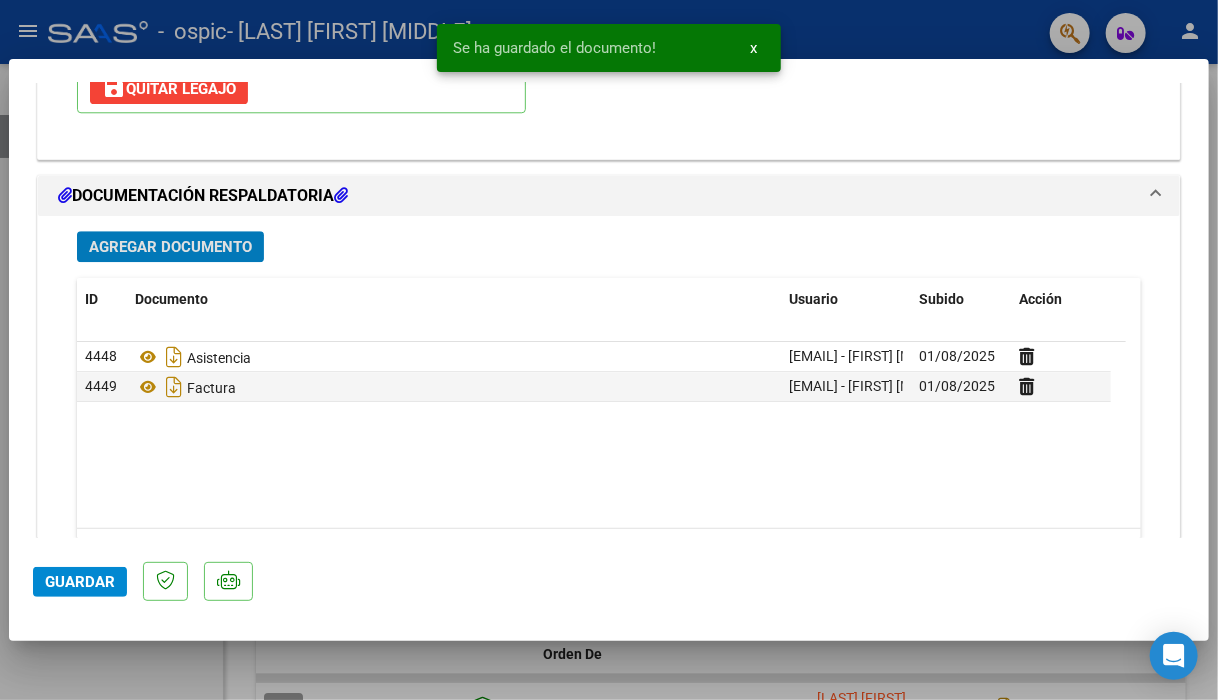 click on "Guardar" 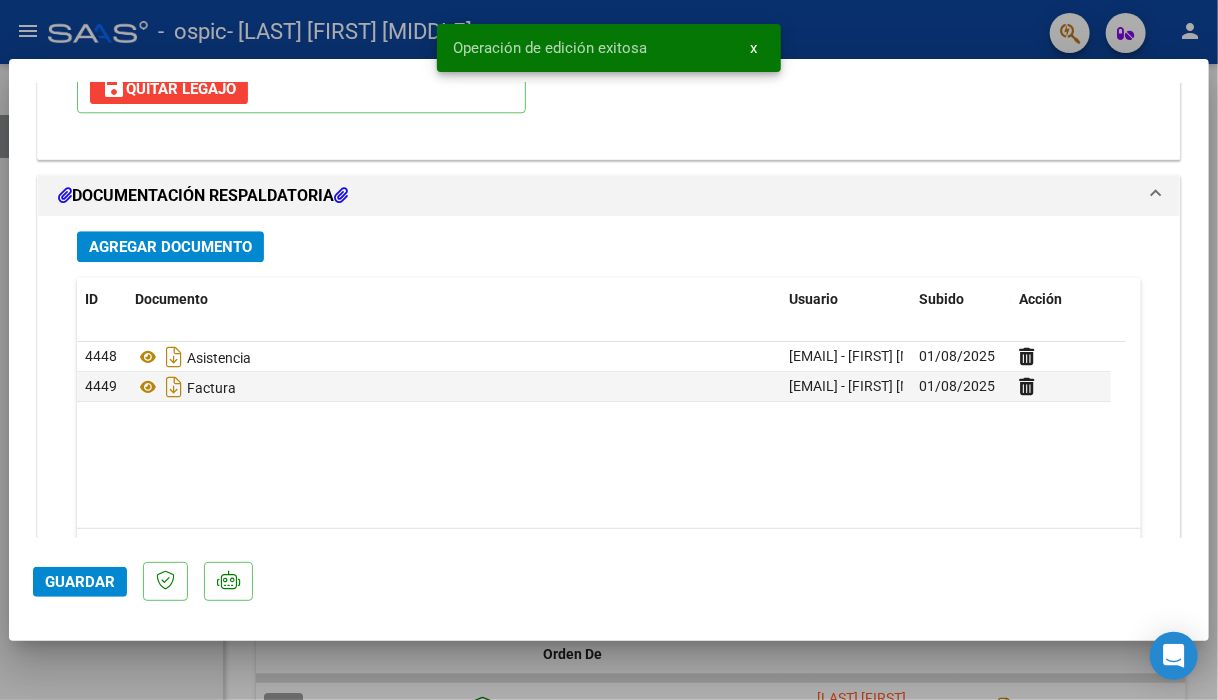 click at bounding box center (609, 350) 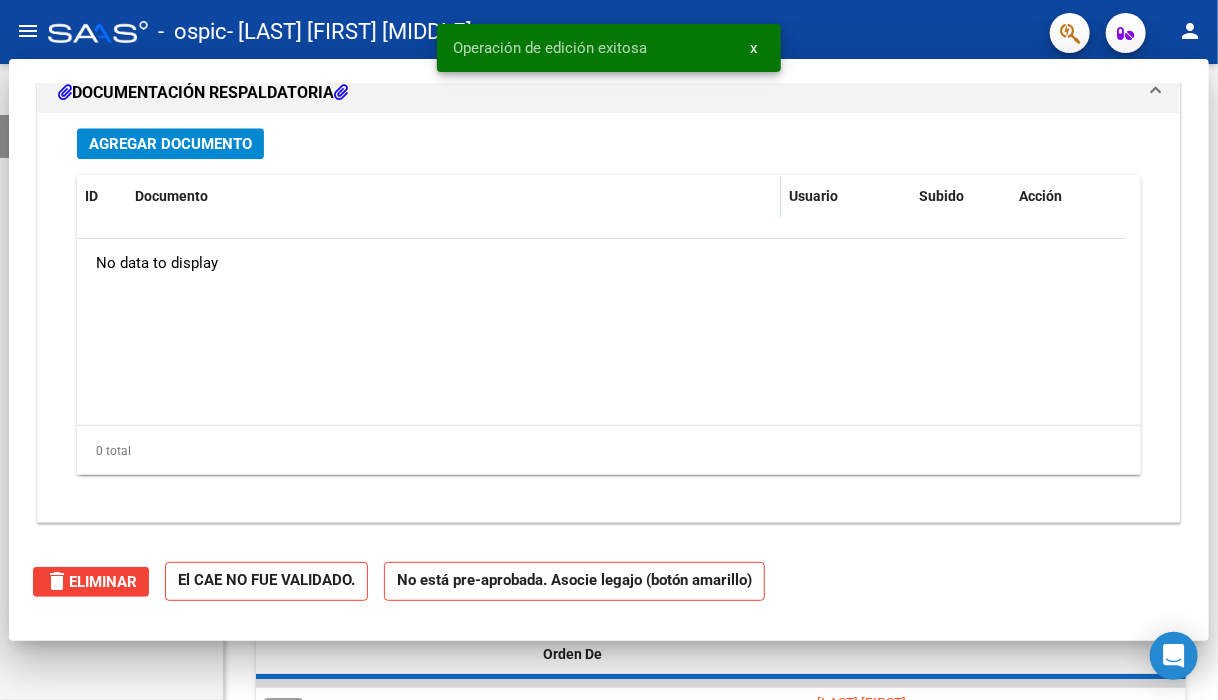 scroll, scrollTop: 0, scrollLeft: 0, axis: both 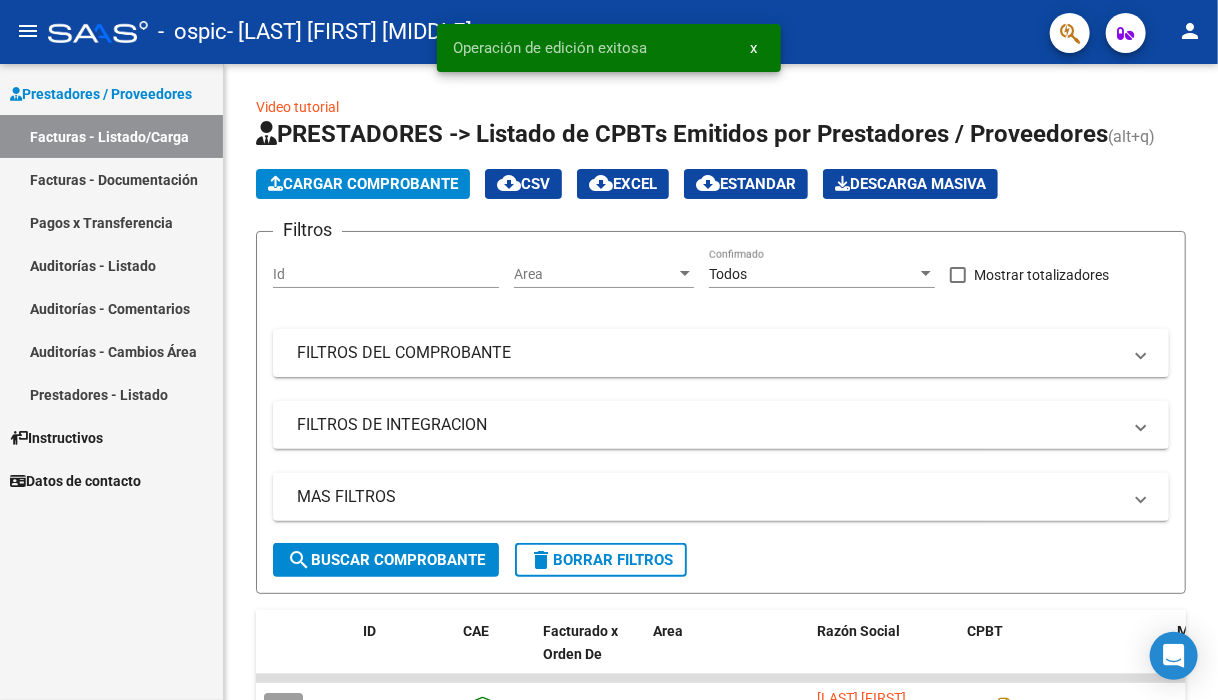 click on "person" 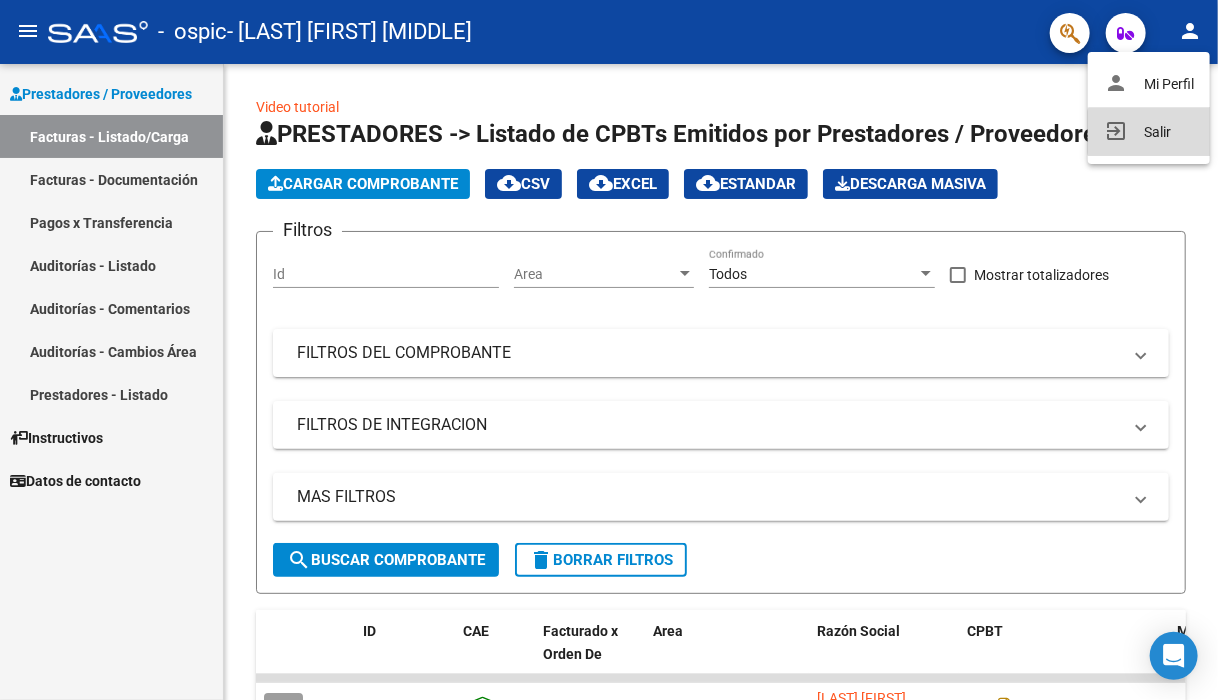 click on "exit_to_app  Salir" at bounding box center (1149, 132) 